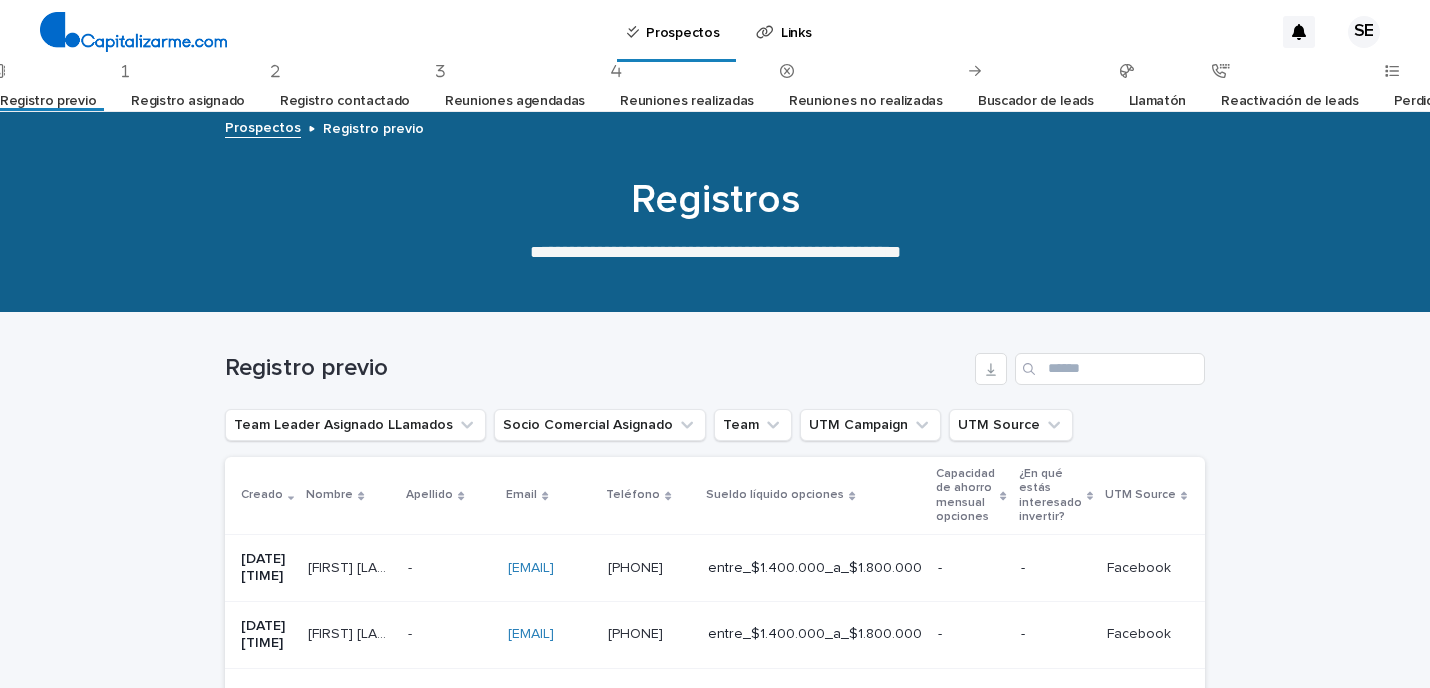 scroll, scrollTop: 0, scrollLeft: 0, axis: both 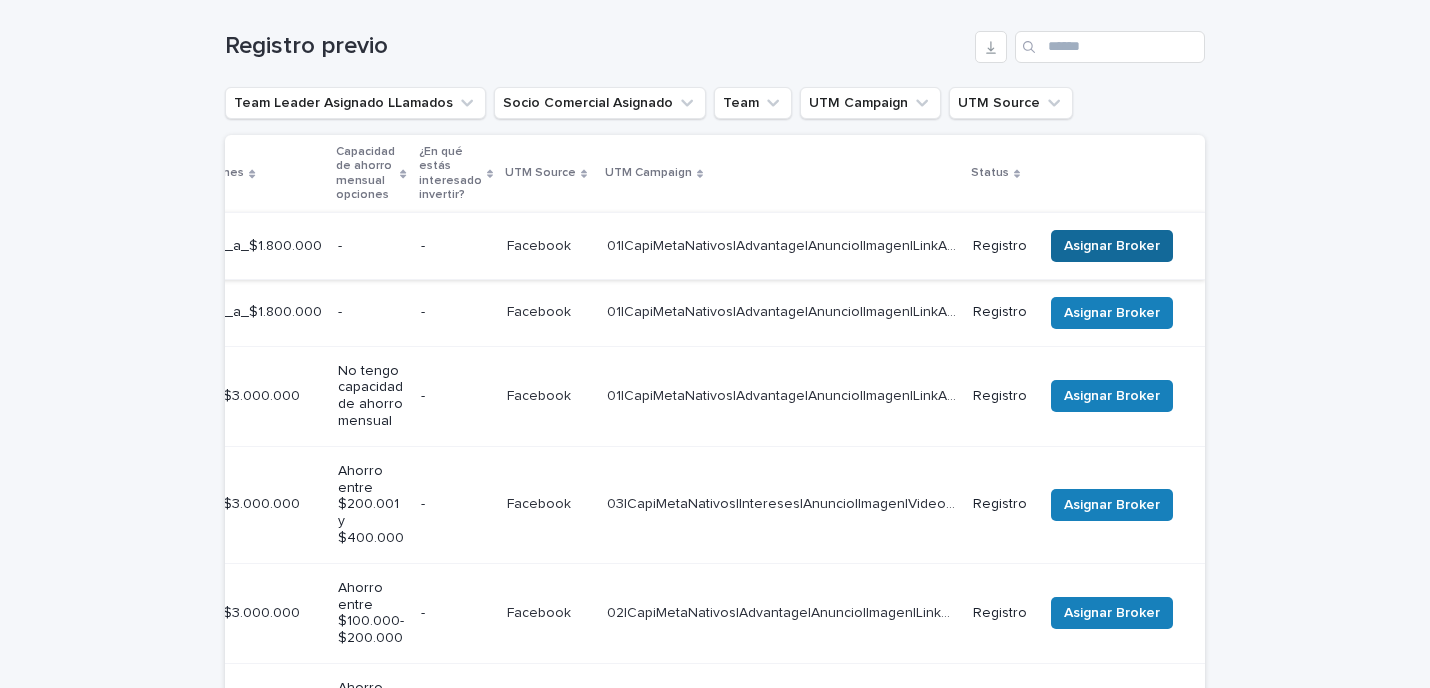 click on "Asignar Broker" at bounding box center (1112, 246) 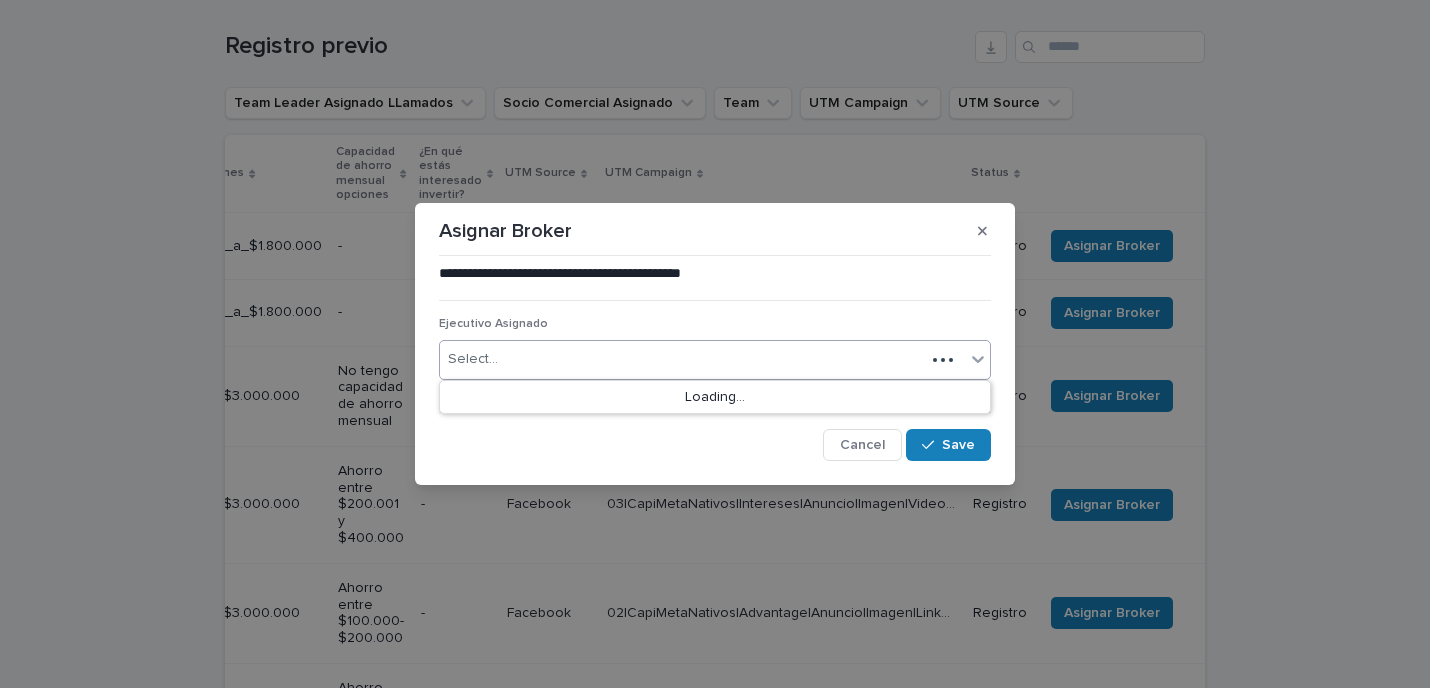 click on "Select..." at bounding box center [682, 359] 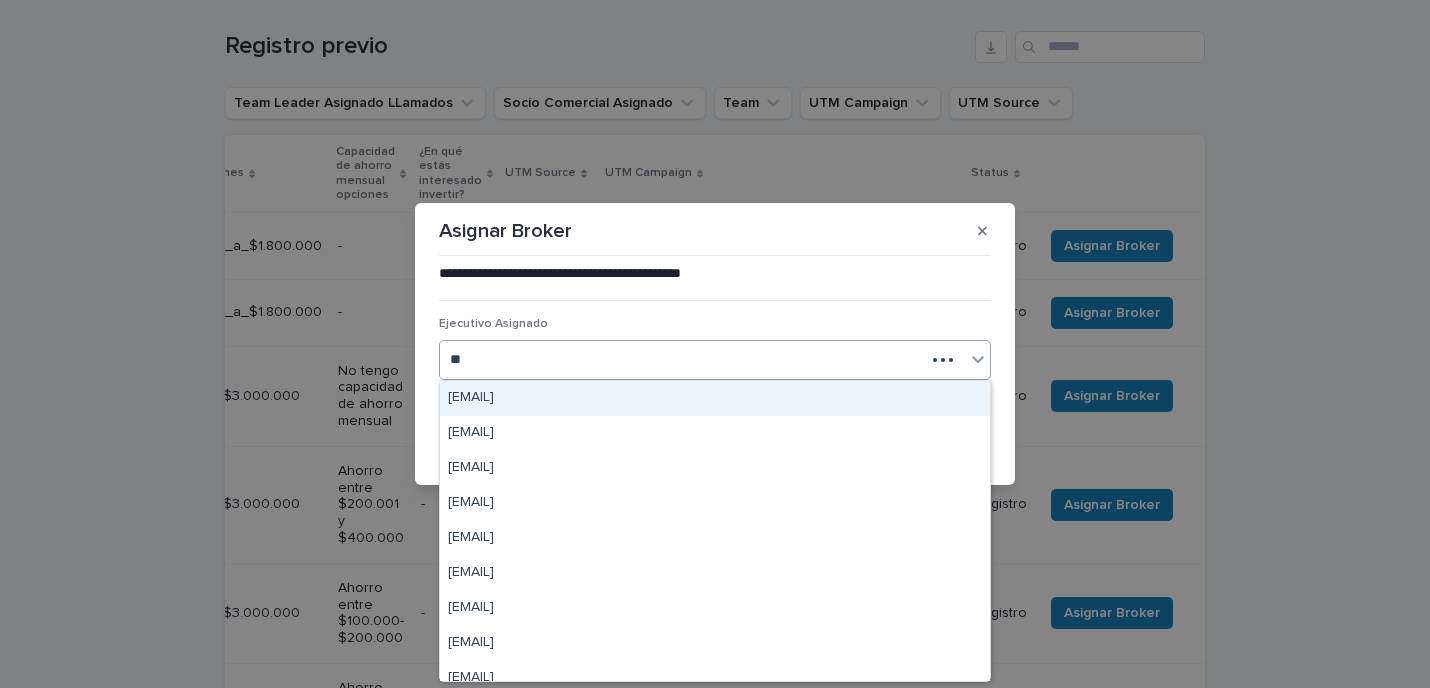 type on "***" 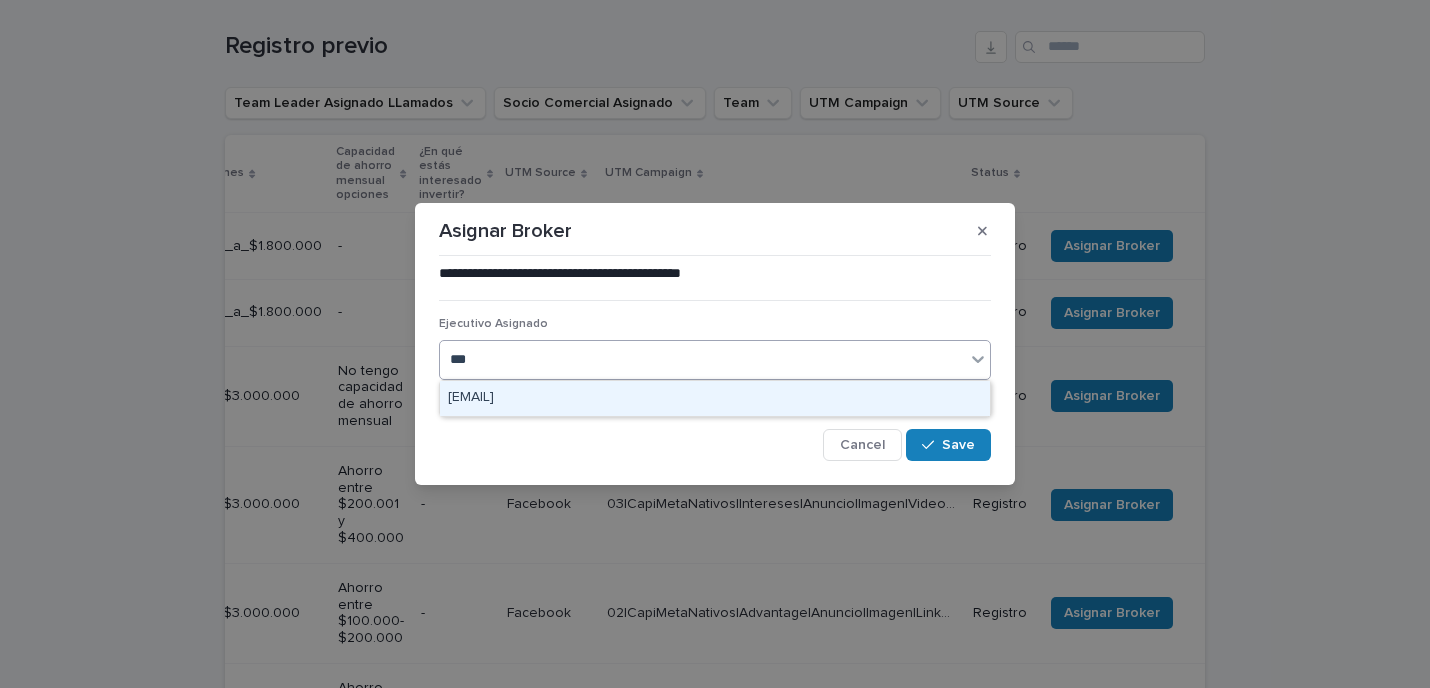click on "[EMAIL]" at bounding box center (715, 398) 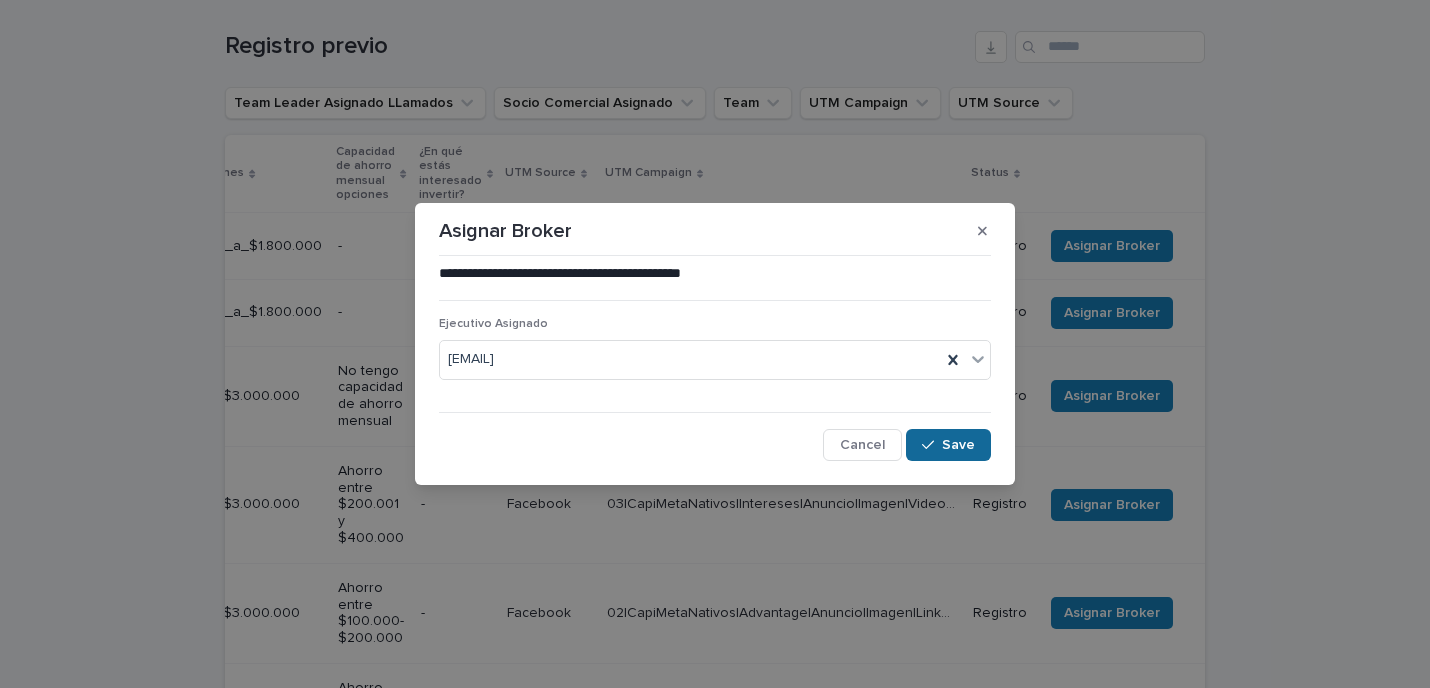 click on "Save" at bounding box center [958, 445] 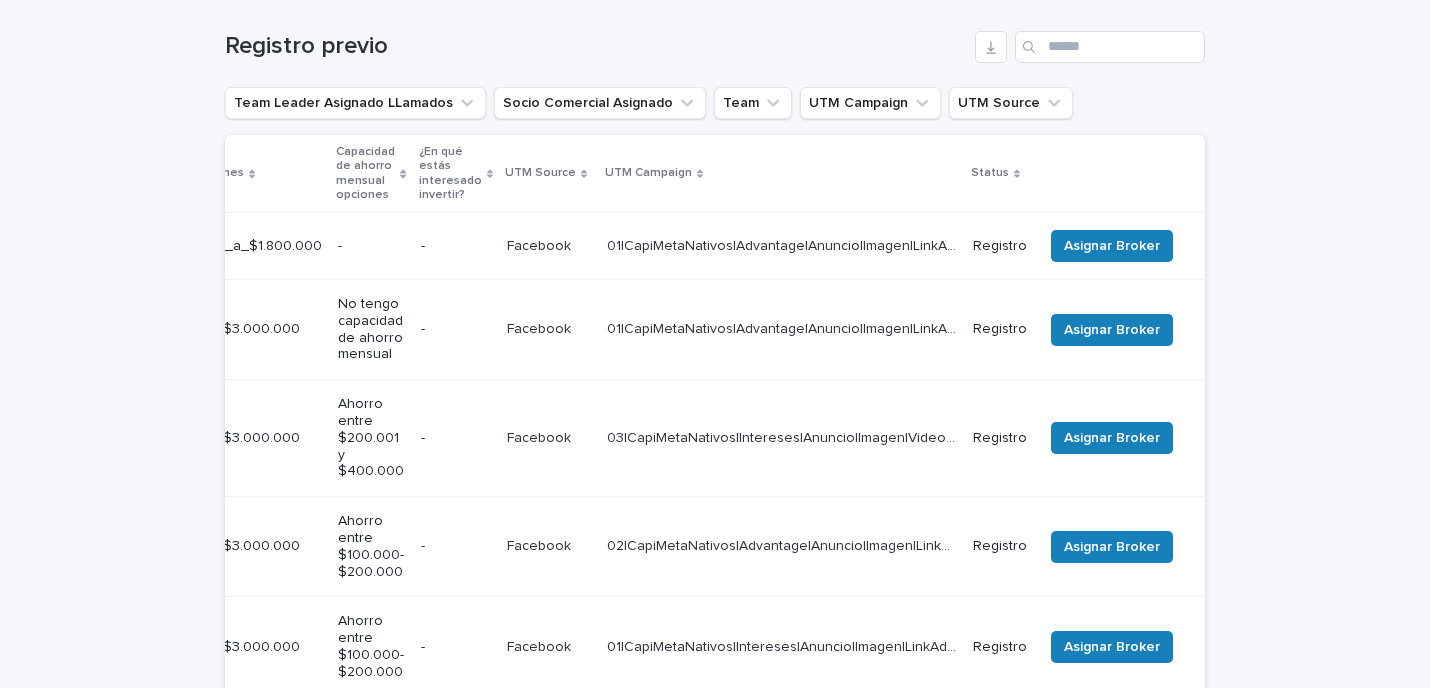 scroll, scrollTop: 289, scrollLeft: 0, axis: vertical 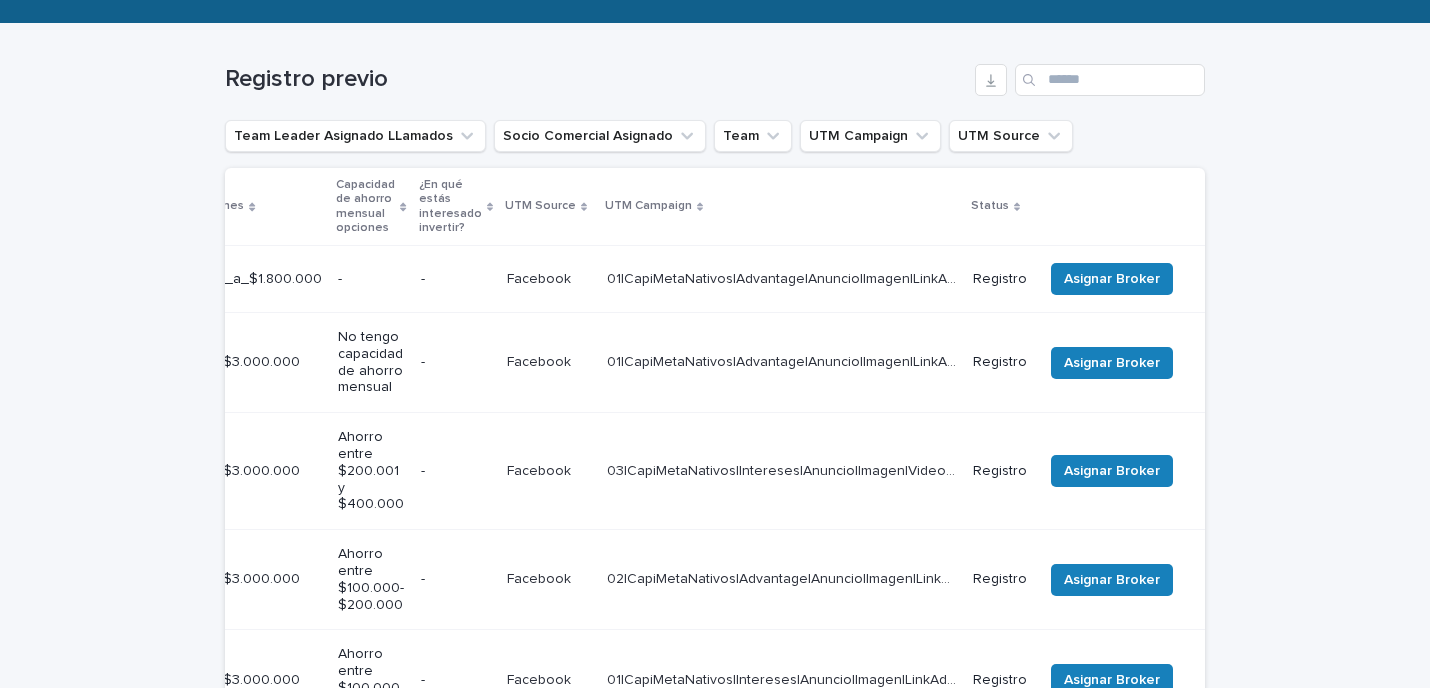 click on "Asignar Broker" at bounding box center (1120, 362) 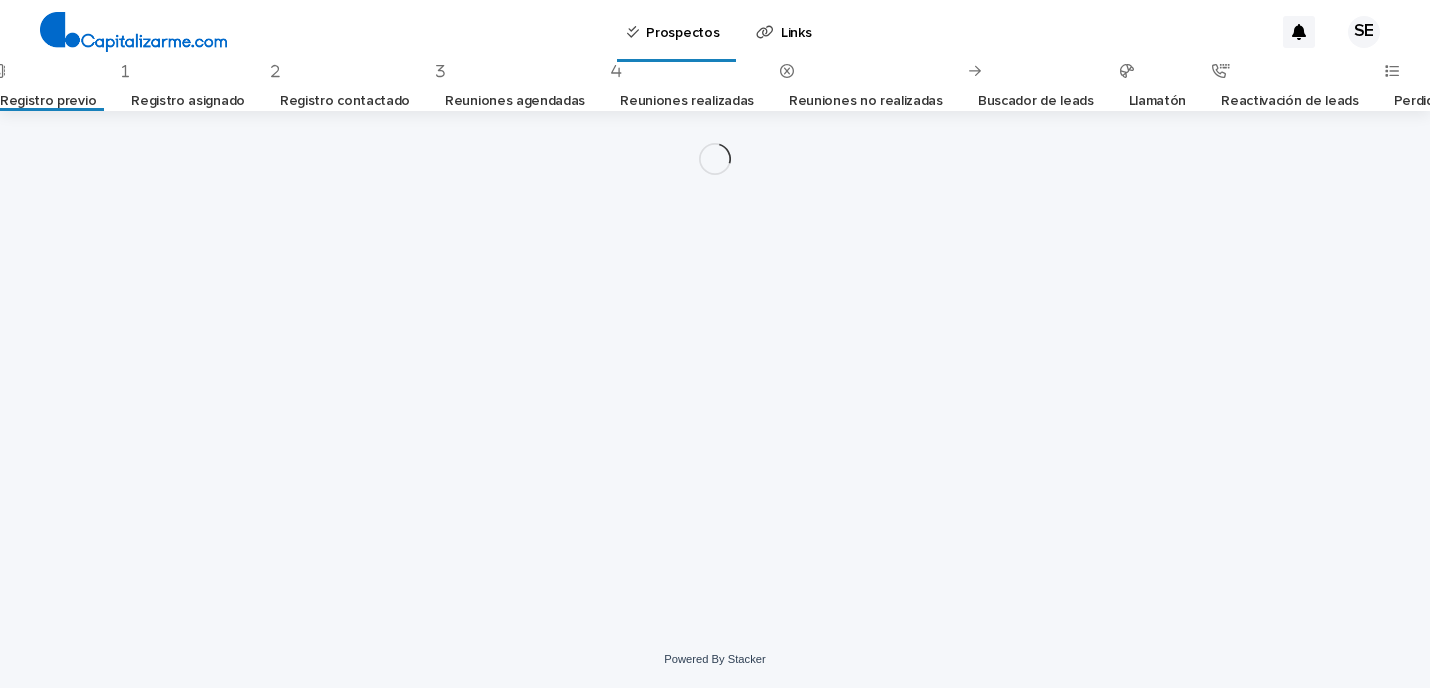 scroll, scrollTop: 0, scrollLeft: 0, axis: both 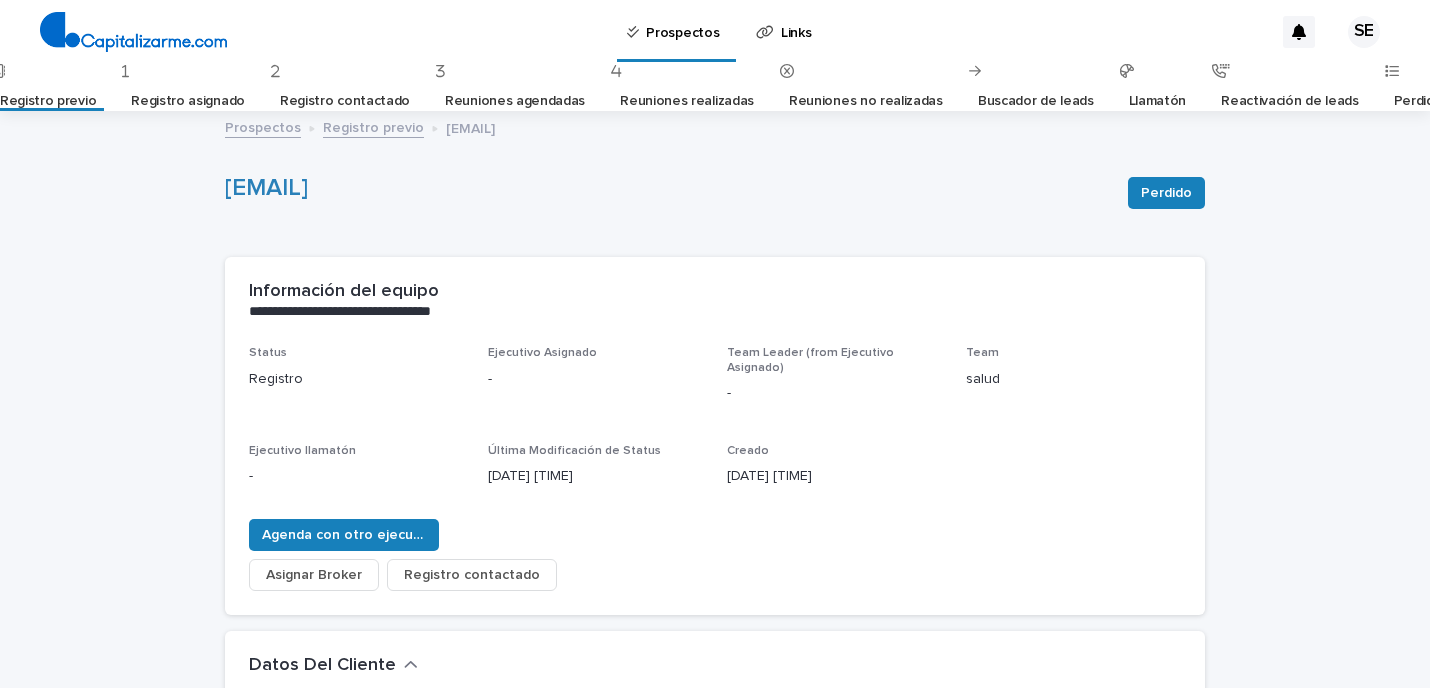 click on "Registro previo" at bounding box center [48, 101] 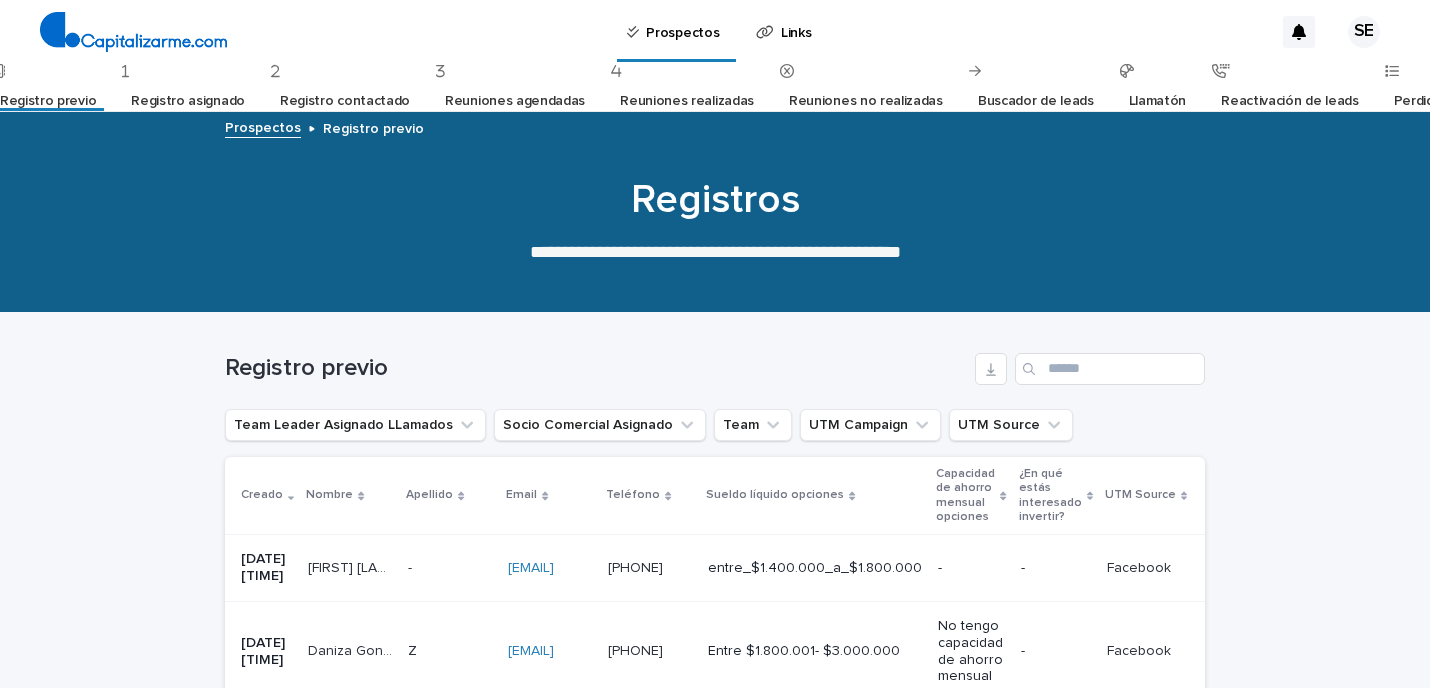 scroll, scrollTop: 318, scrollLeft: 0, axis: vertical 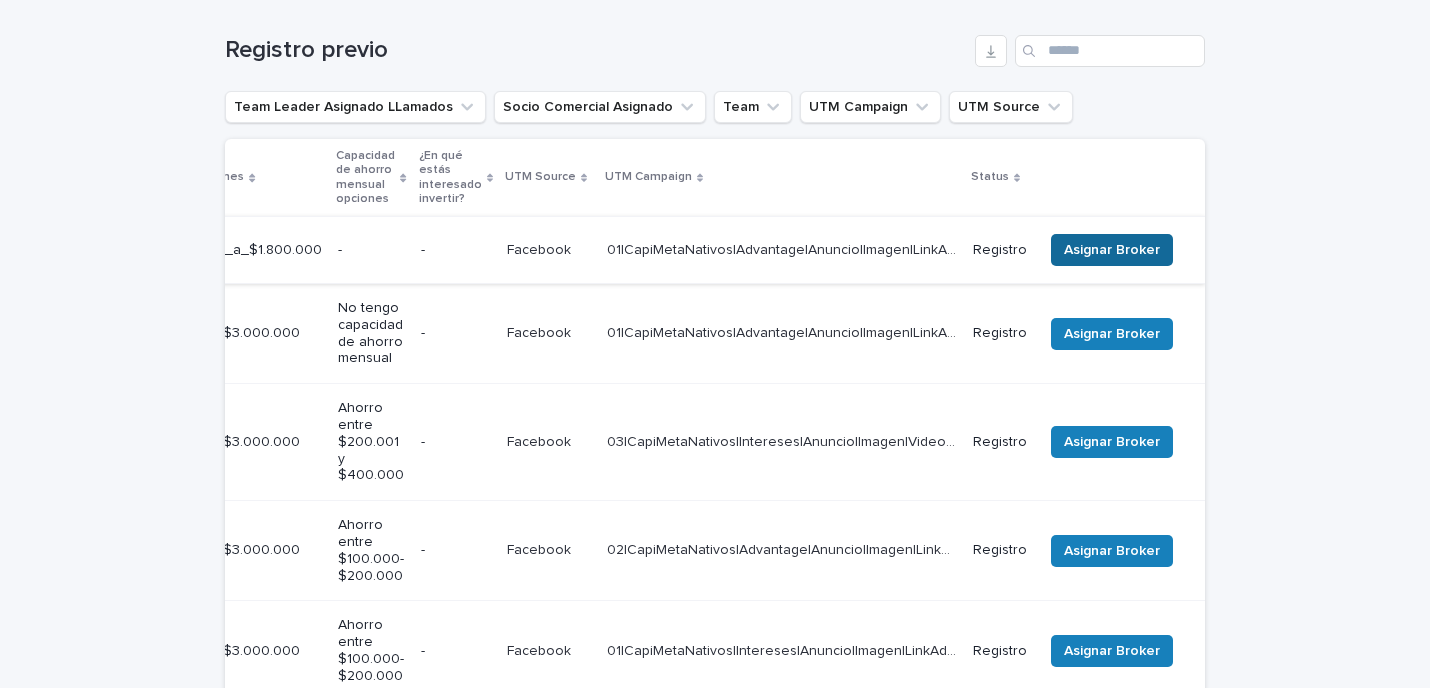 click on "Asignar Broker" at bounding box center [1112, 250] 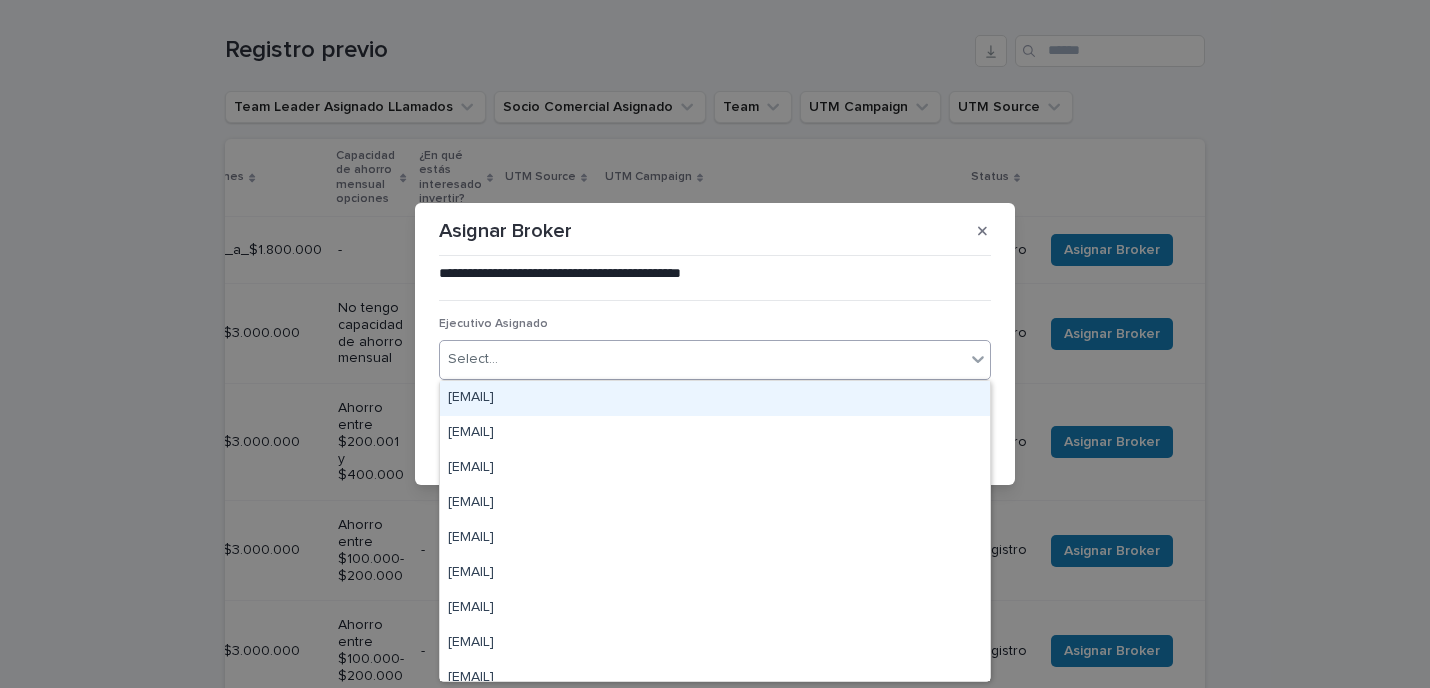 click on "Select..." at bounding box center [702, 359] 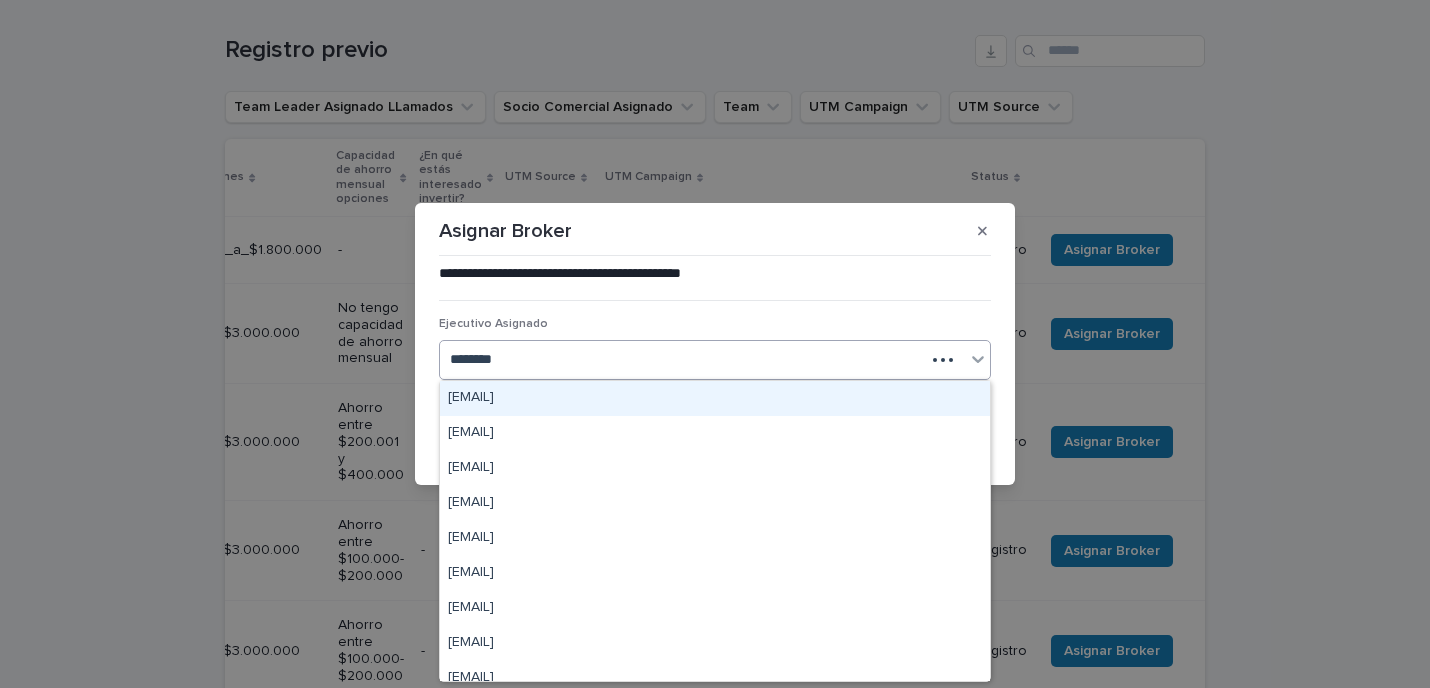 type on "*********" 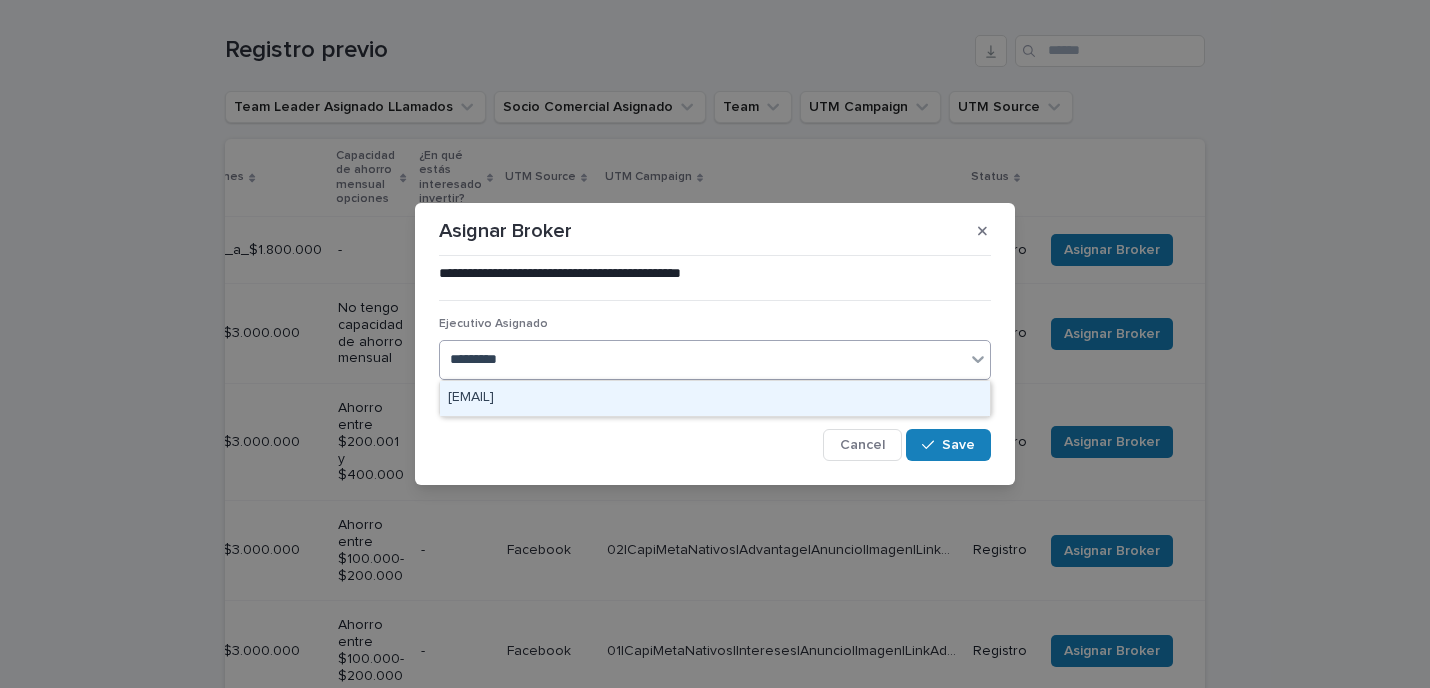 click on "[EMAIL]" at bounding box center (715, 398) 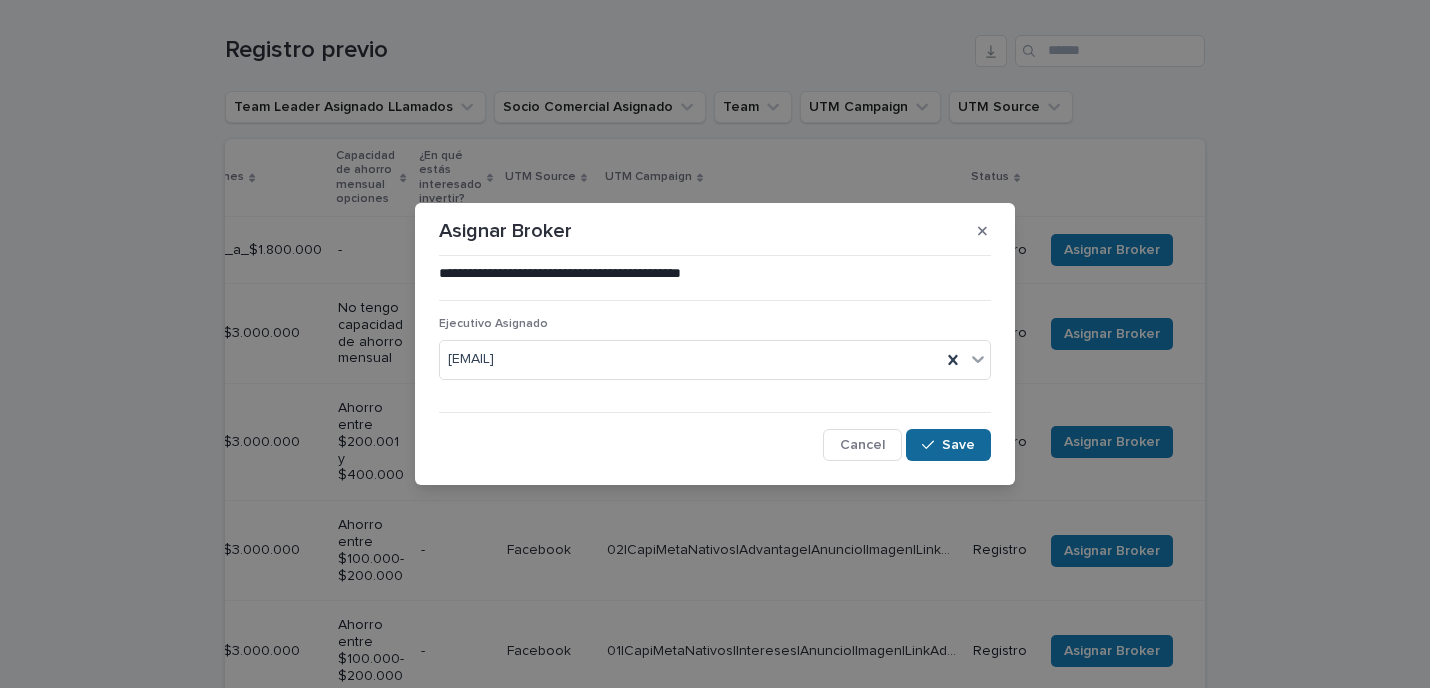 click on "Save" at bounding box center (958, 445) 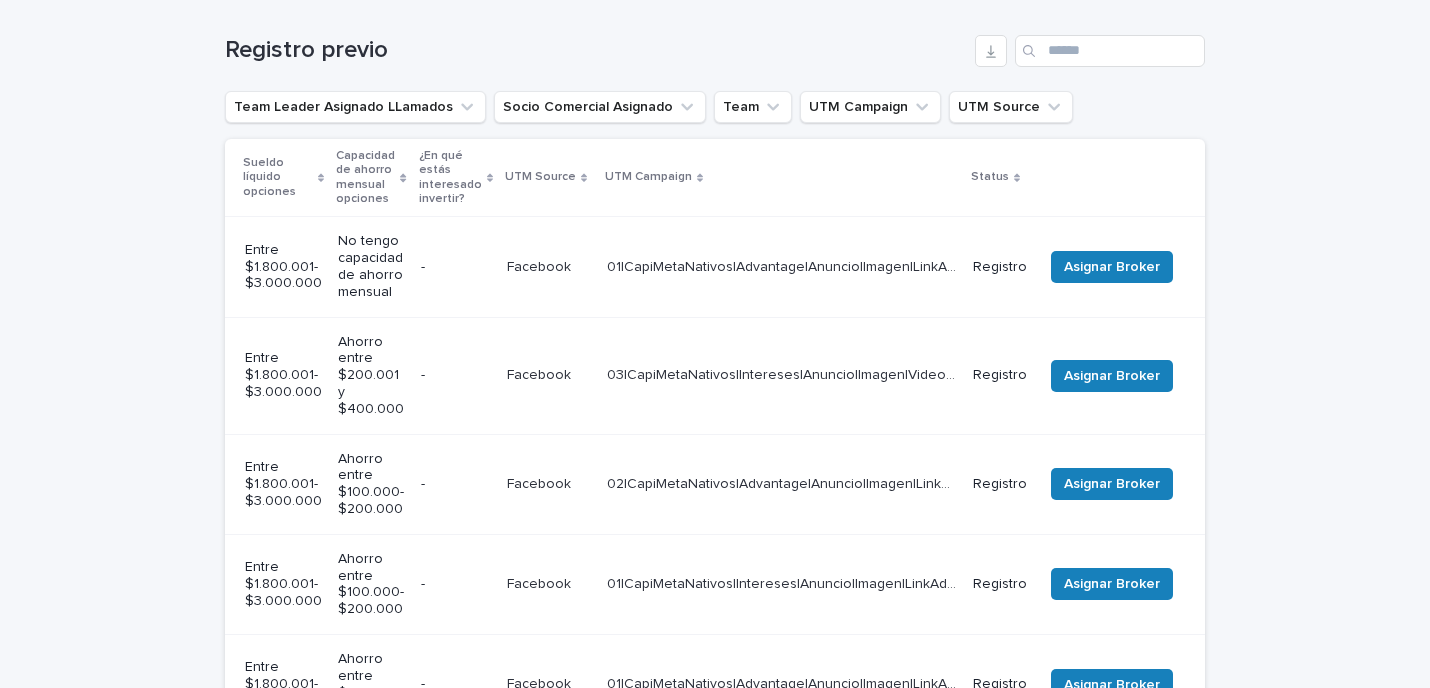 scroll, scrollTop: 0, scrollLeft: 608, axis: horizontal 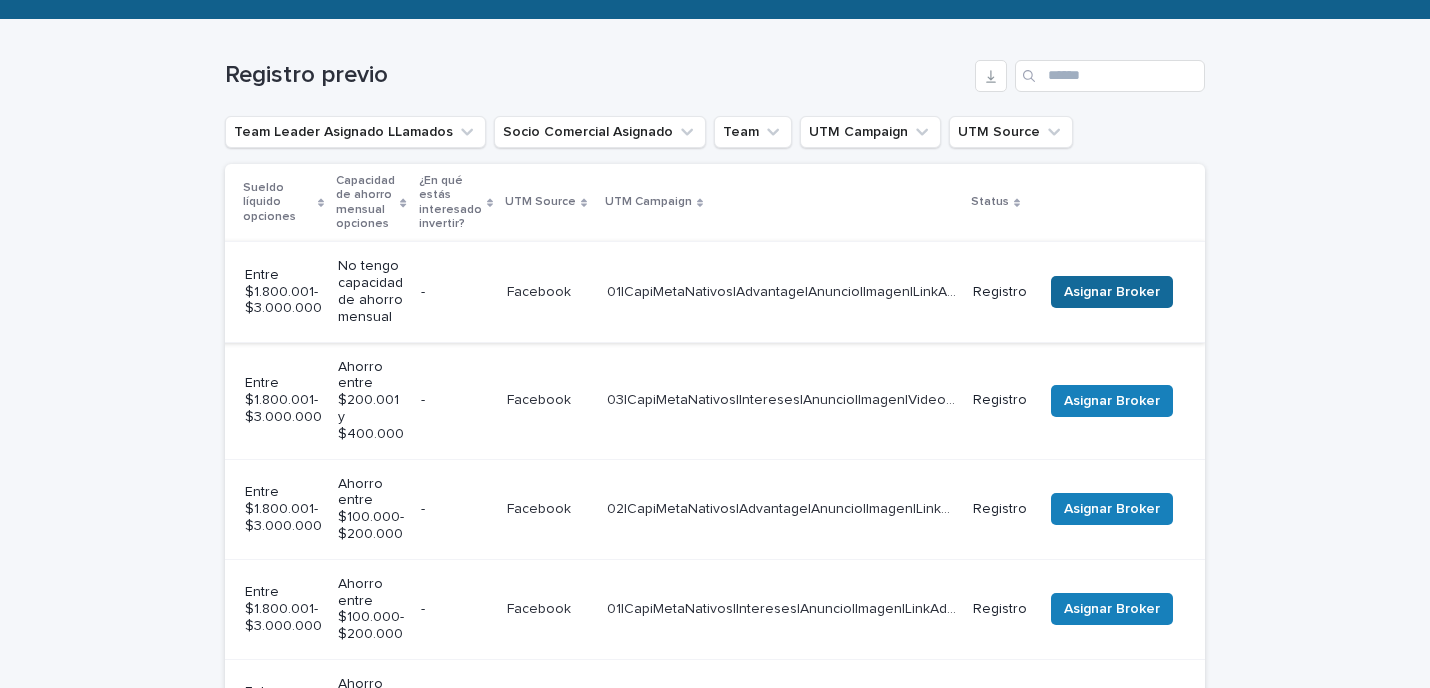 click on "Asignar Broker" at bounding box center (1120, 400) 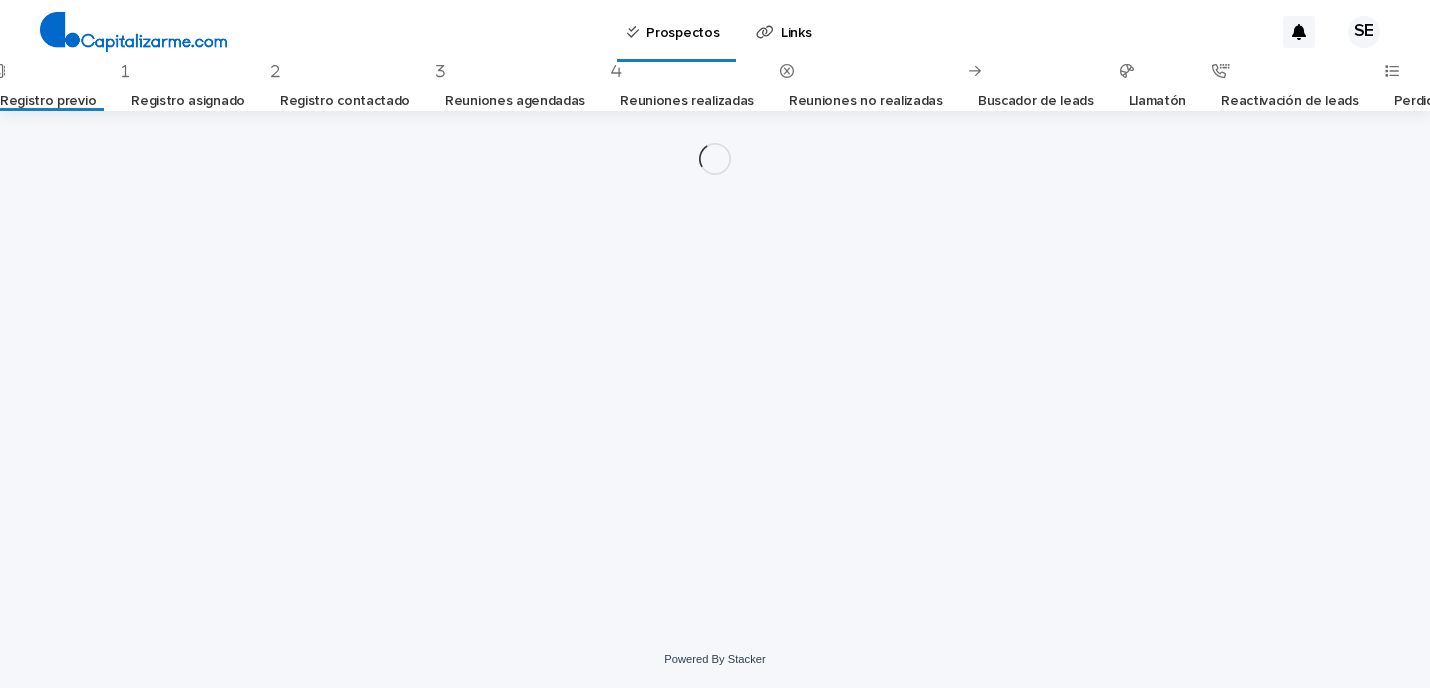 scroll, scrollTop: 0, scrollLeft: 0, axis: both 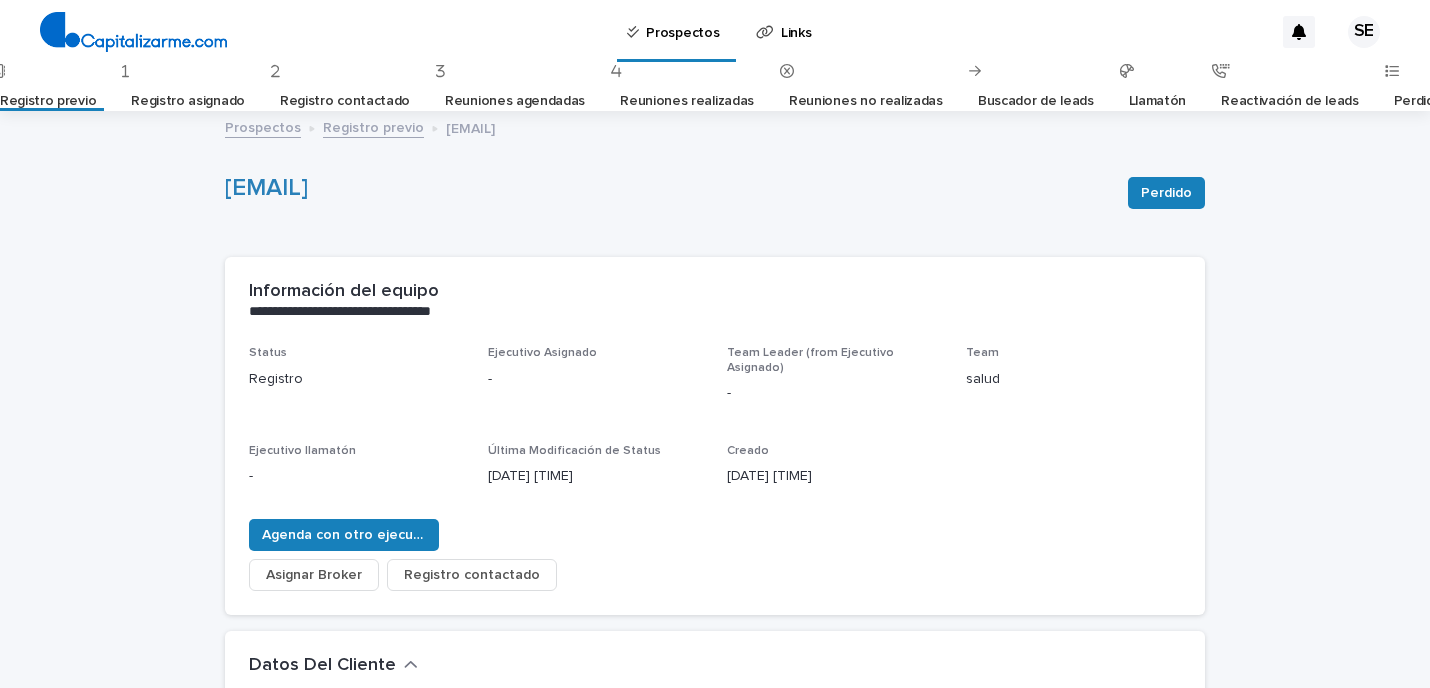 click on "Registro previo" at bounding box center [48, 101] 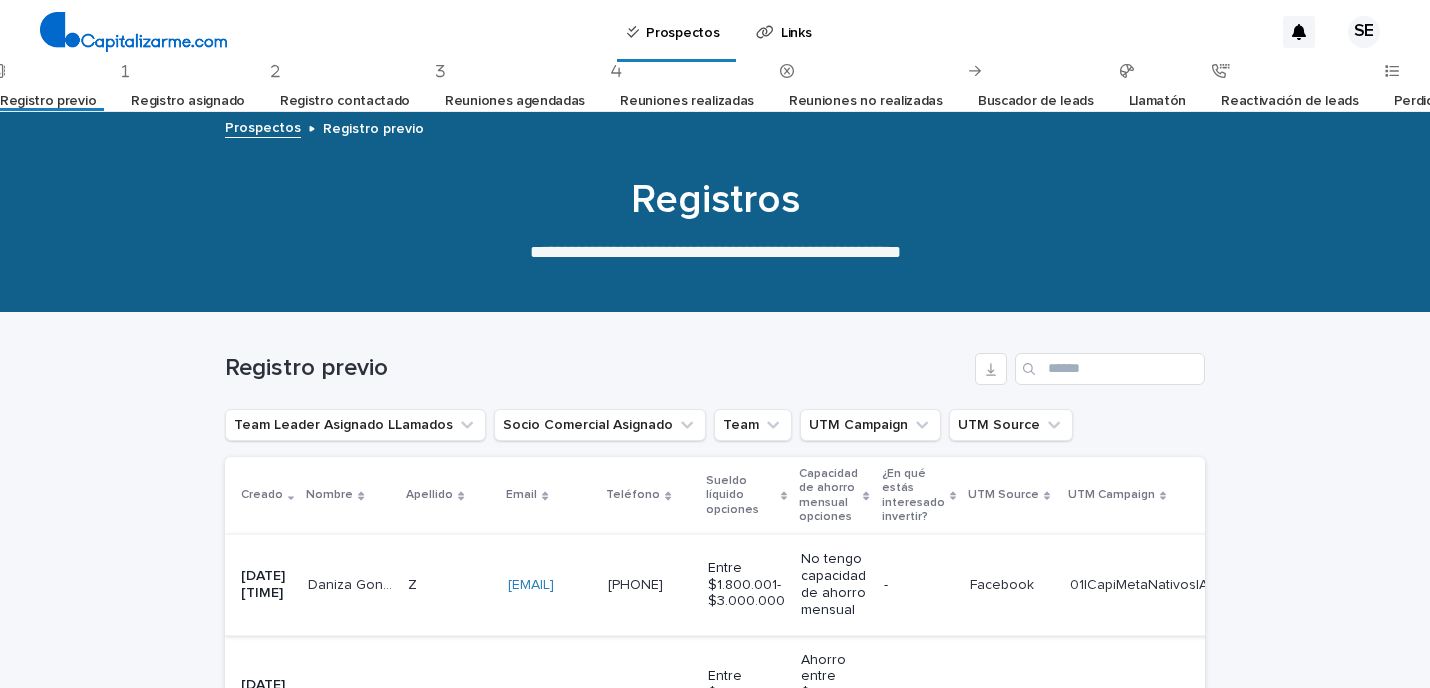 scroll, scrollTop: 244, scrollLeft: 0, axis: vertical 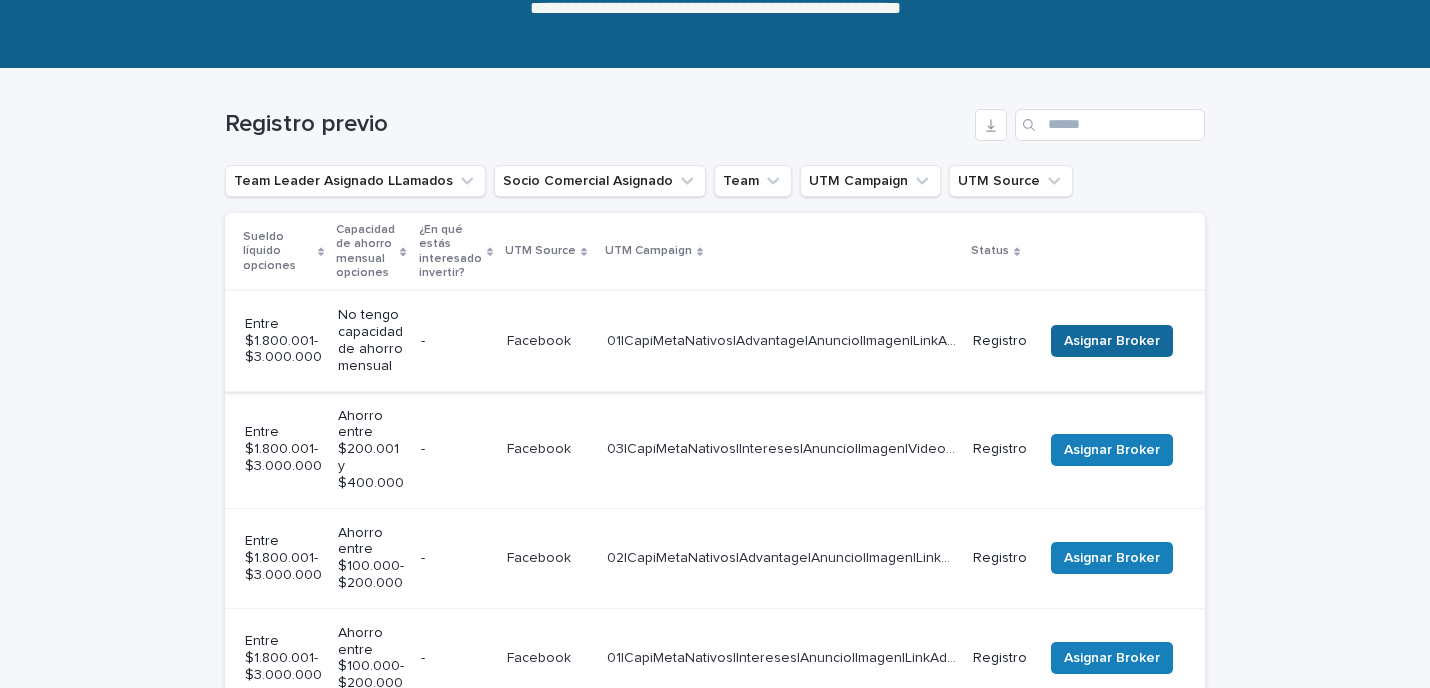 click on "Asignar Broker" at bounding box center [1112, 341] 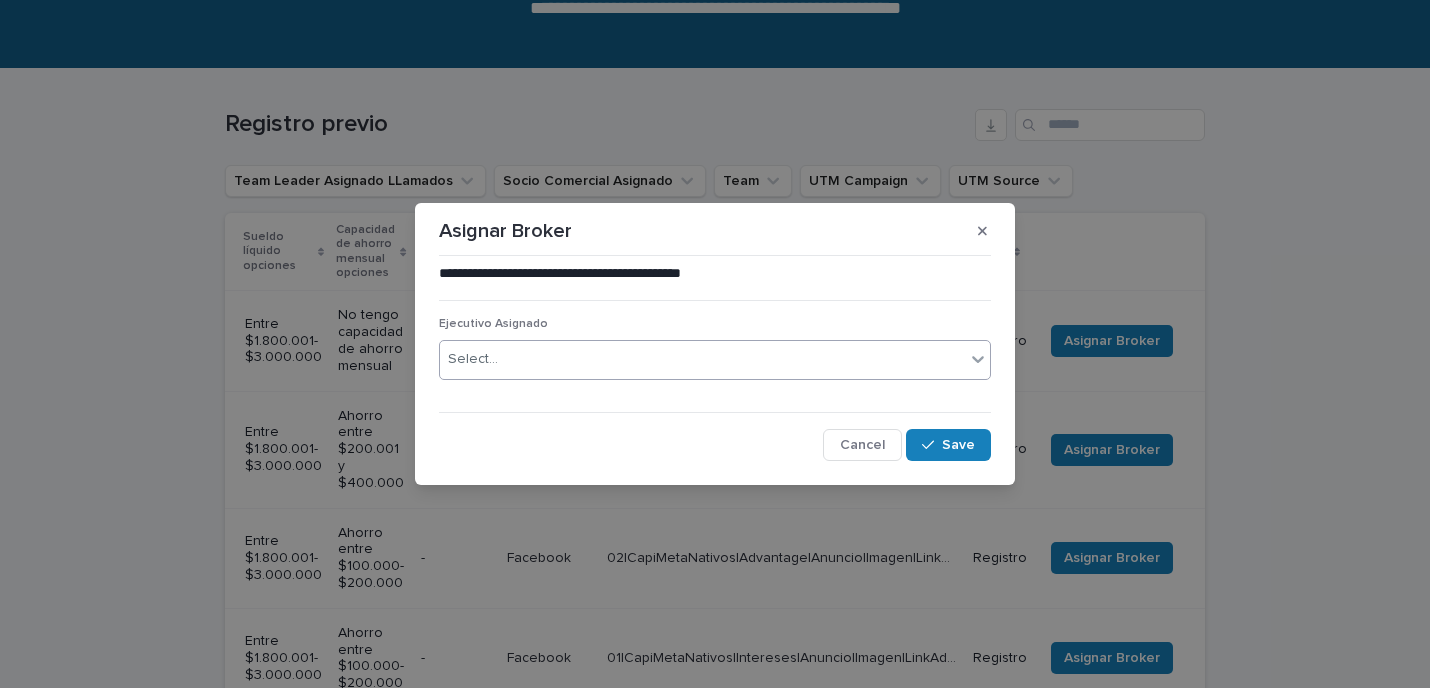click on "Select..." at bounding box center (702, 359) 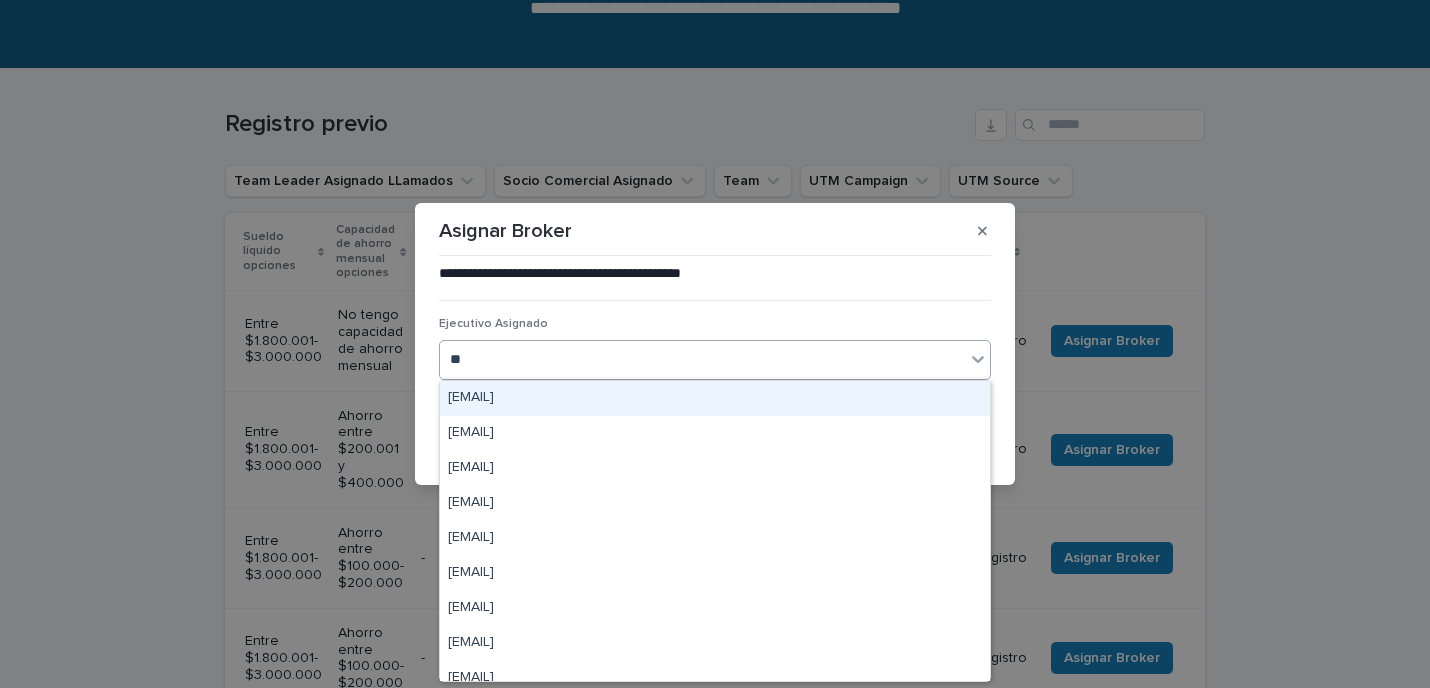type on "***" 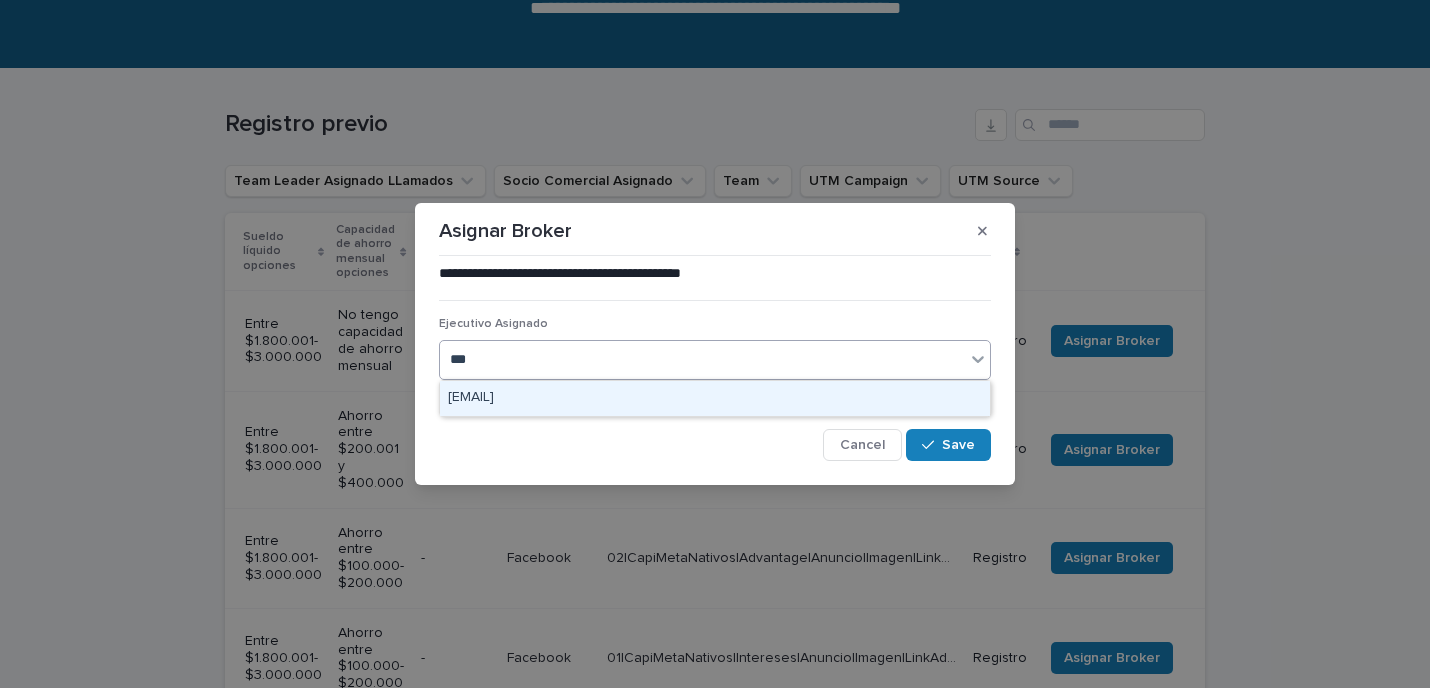 click on "[EMAIL]" at bounding box center (715, 398) 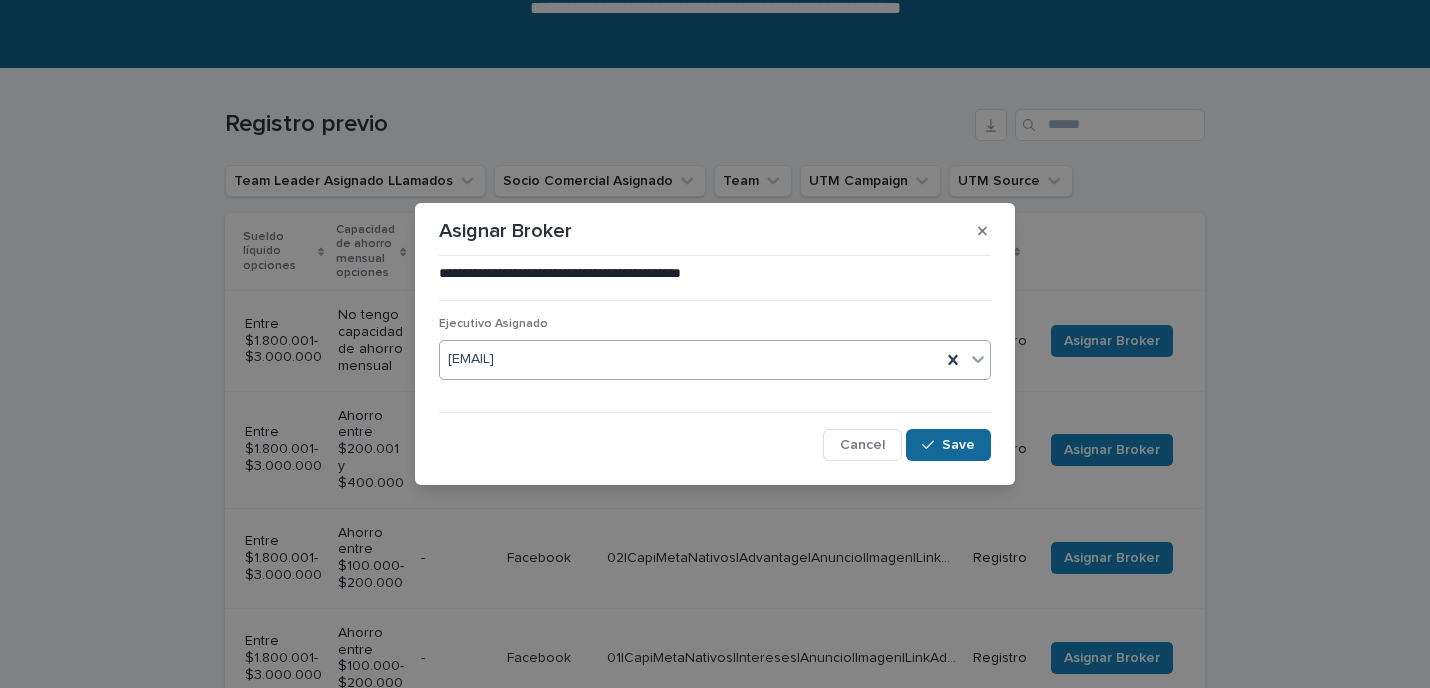 click on "Save" at bounding box center [958, 445] 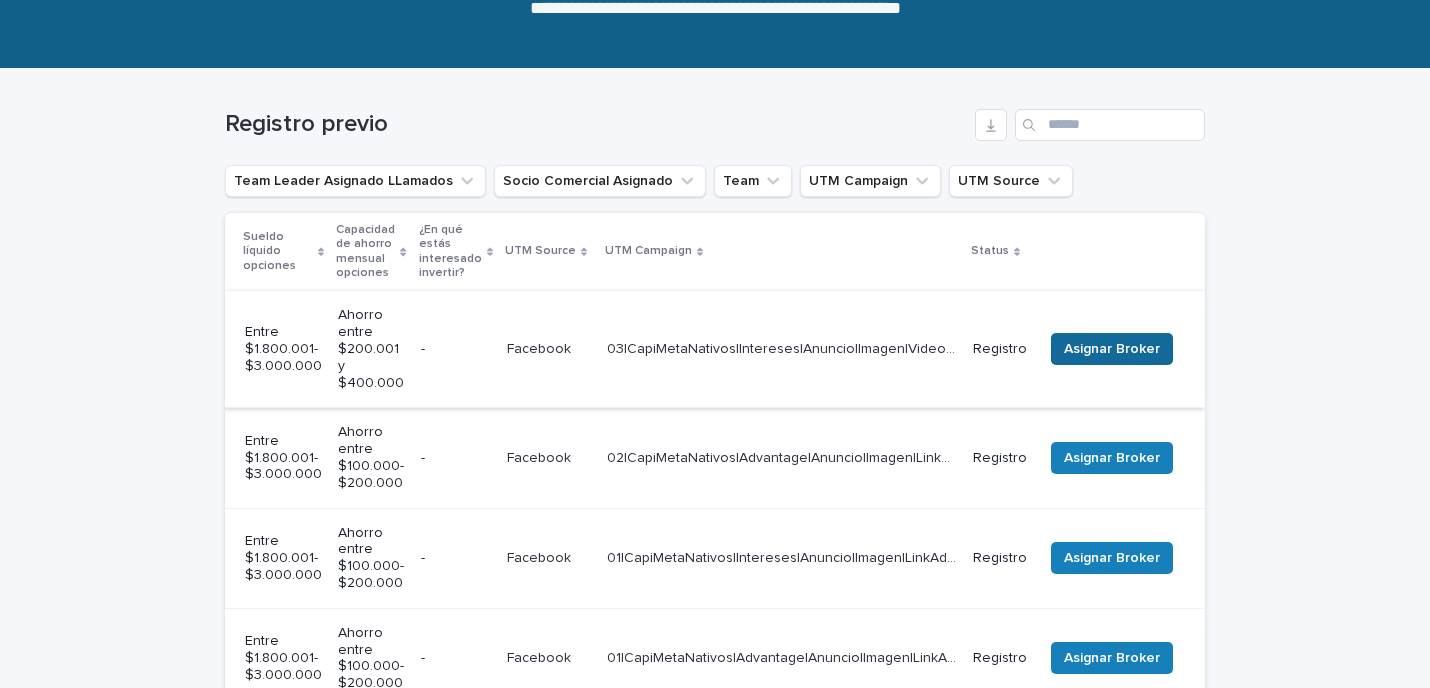 click on "Asignar Broker" at bounding box center (1112, 349) 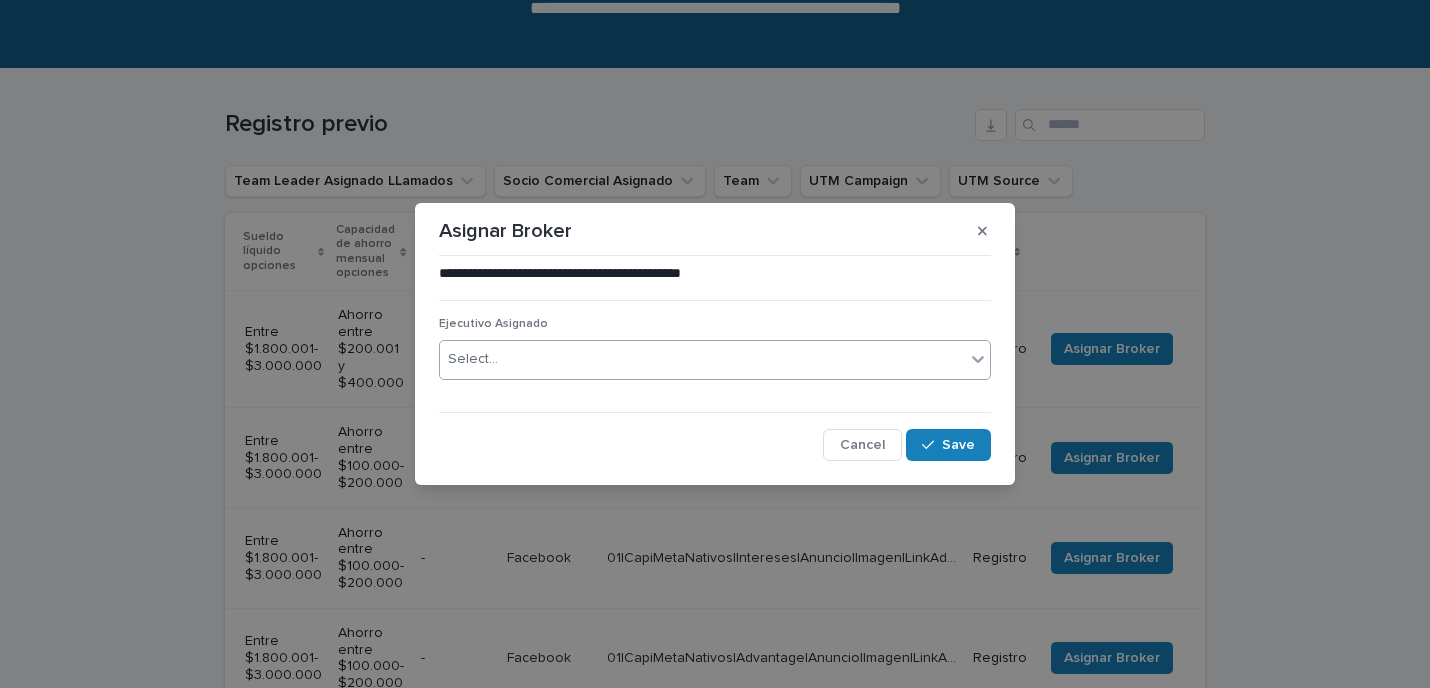 click on "Select..." at bounding box center (702, 359) 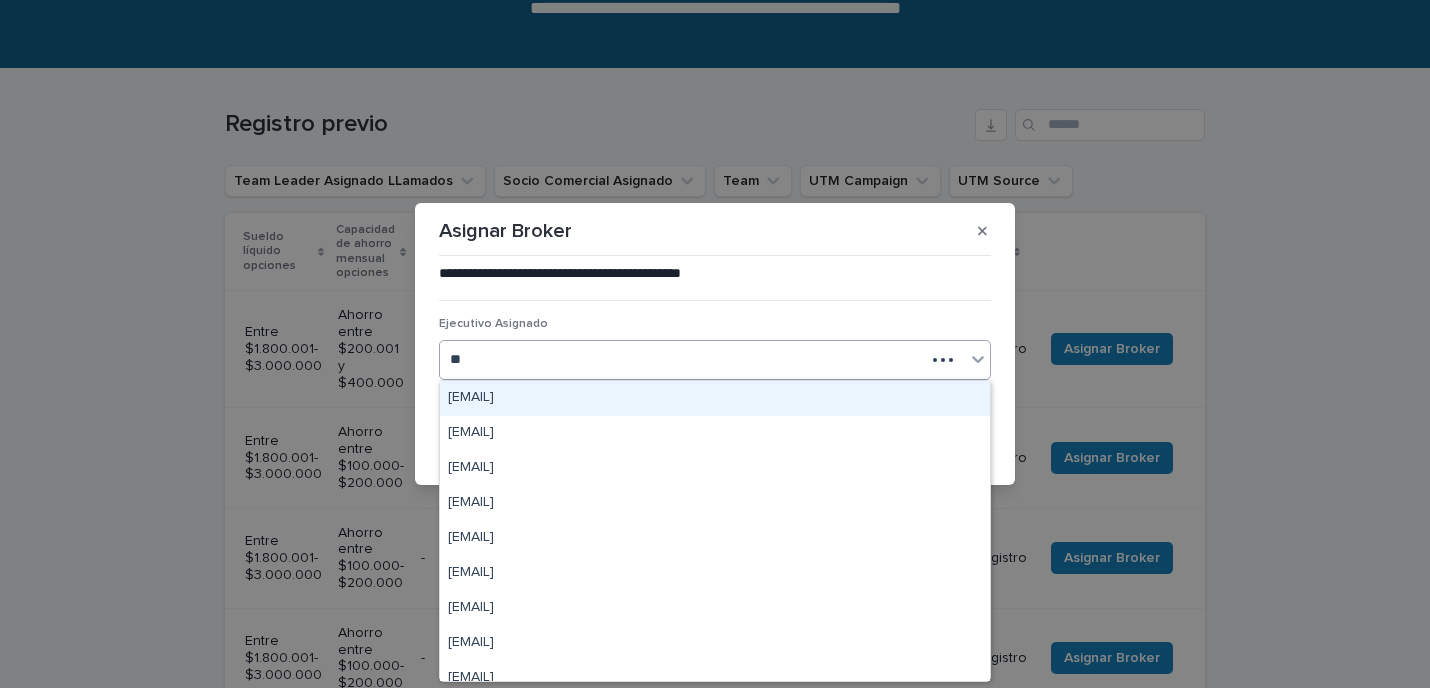 type on "***" 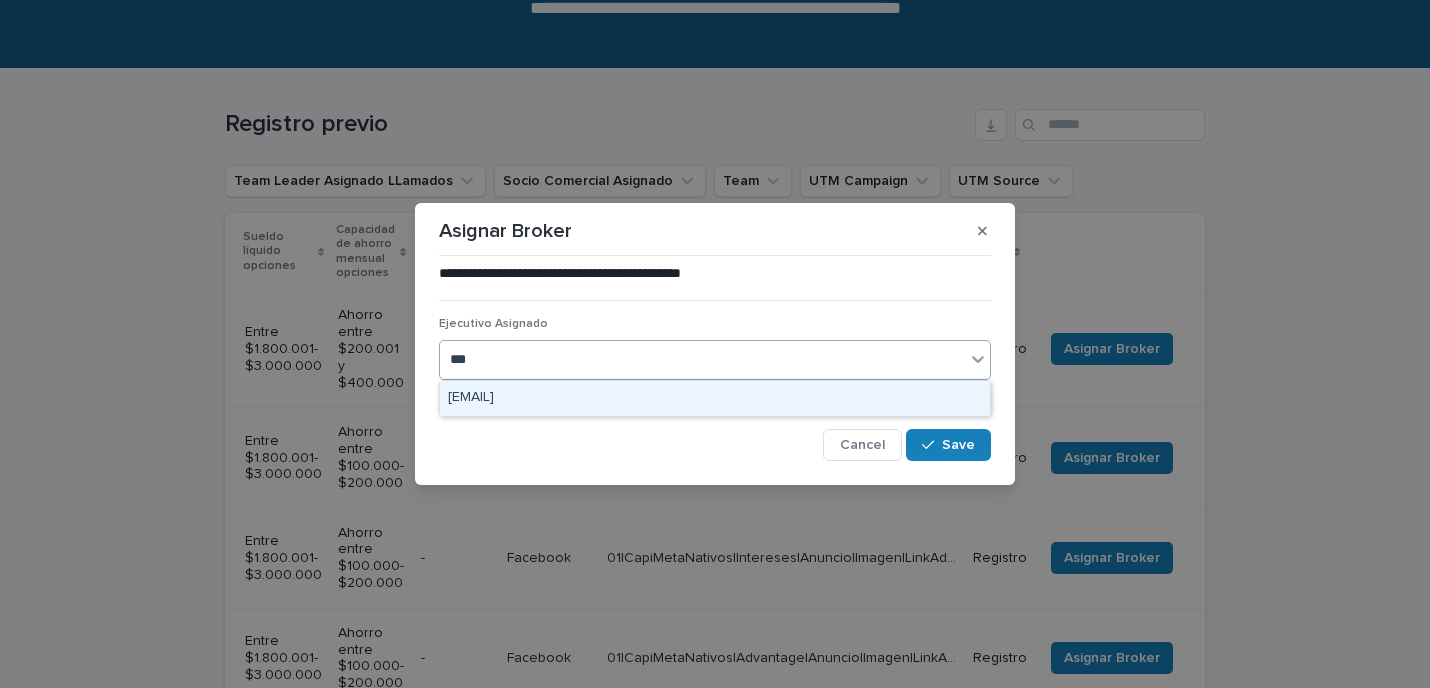 click on "[EMAIL]" at bounding box center [715, 398] 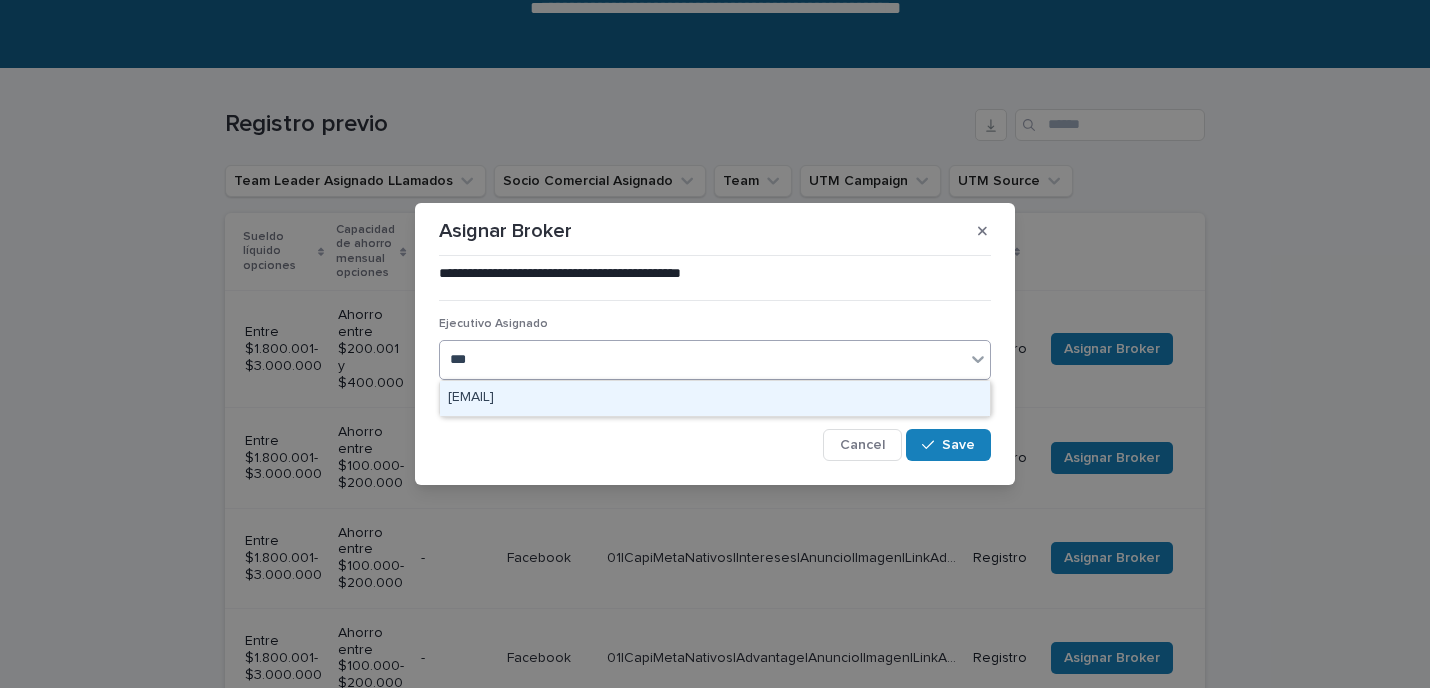 type 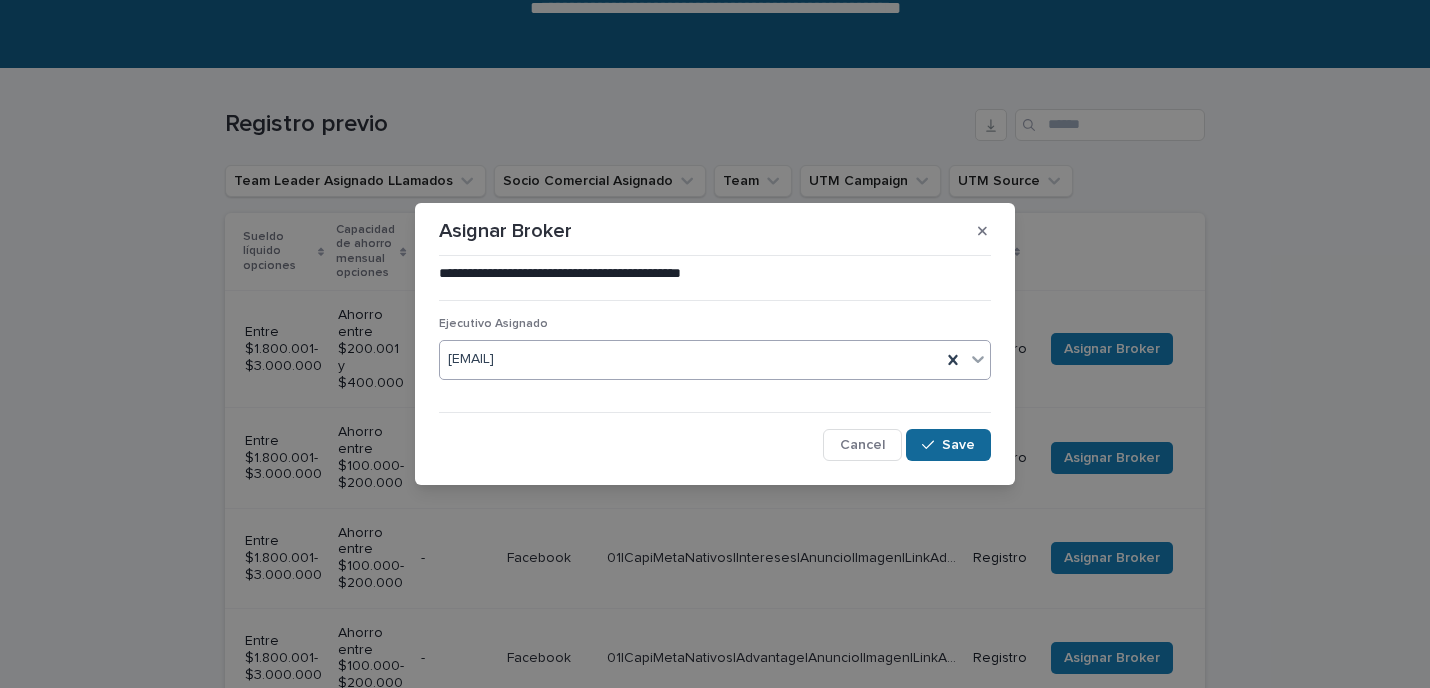 click on "Save" at bounding box center (948, 445) 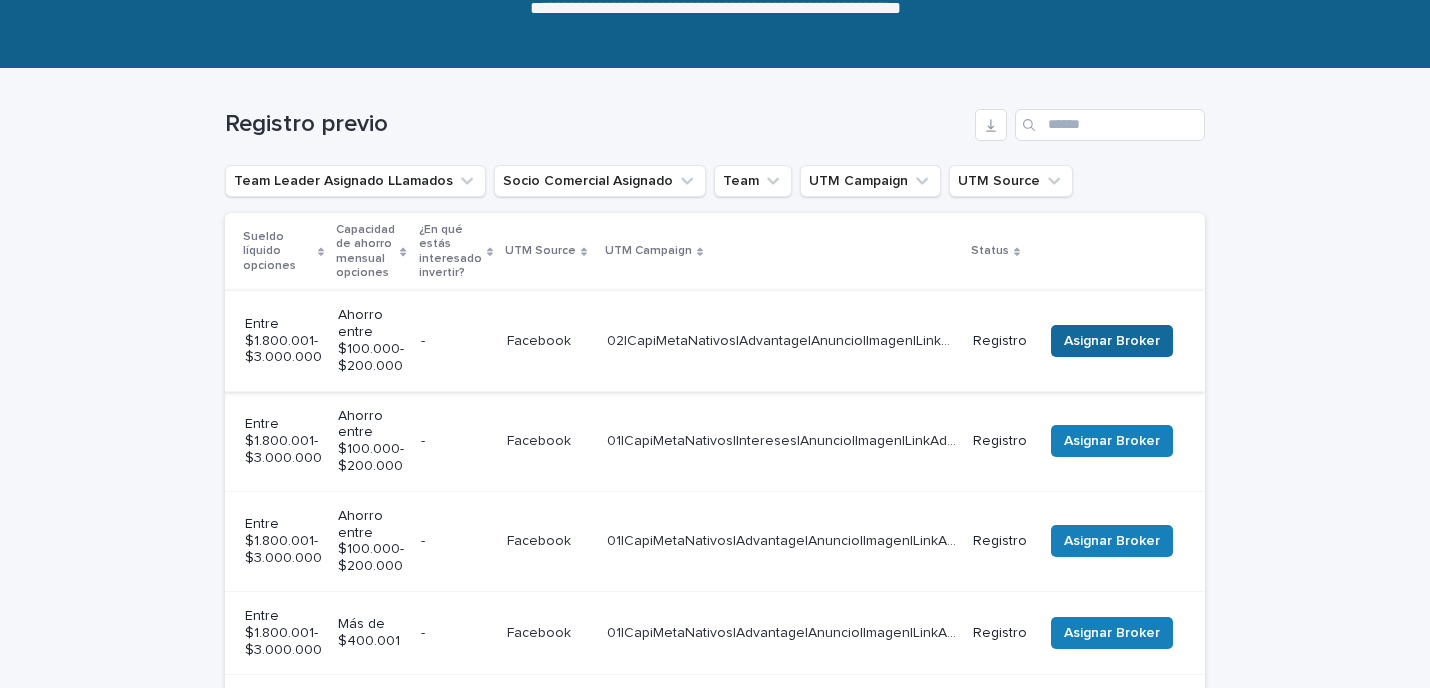 click on "Asignar Broker" at bounding box center [1112, 341] 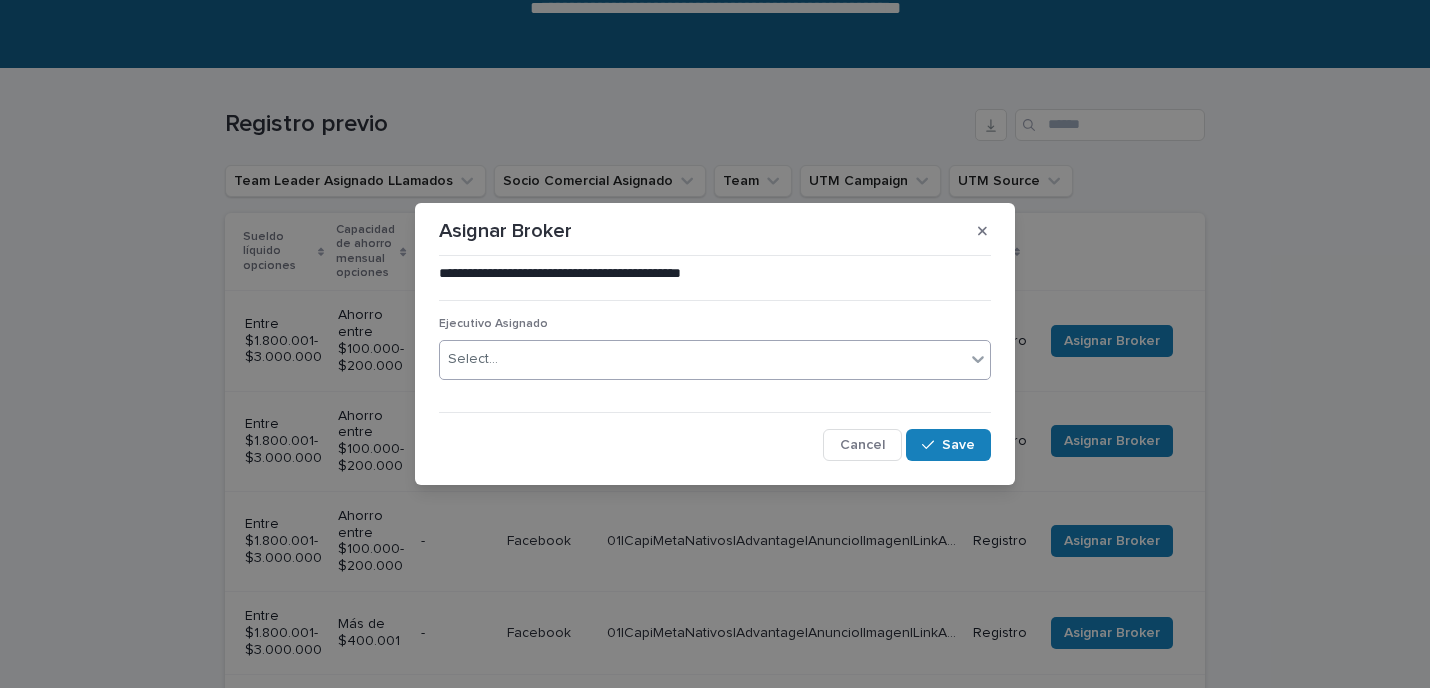 click on "Select..." at bounding box center (702, 359) 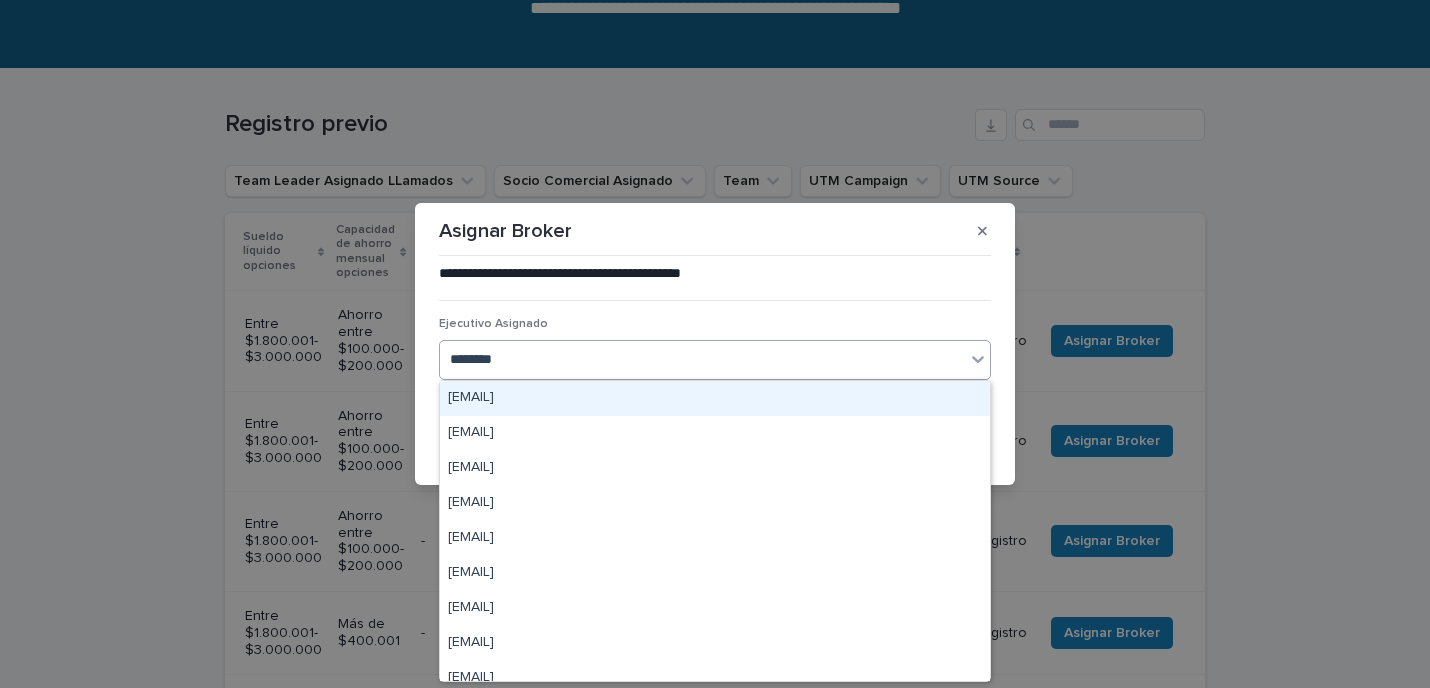 type on "*********" 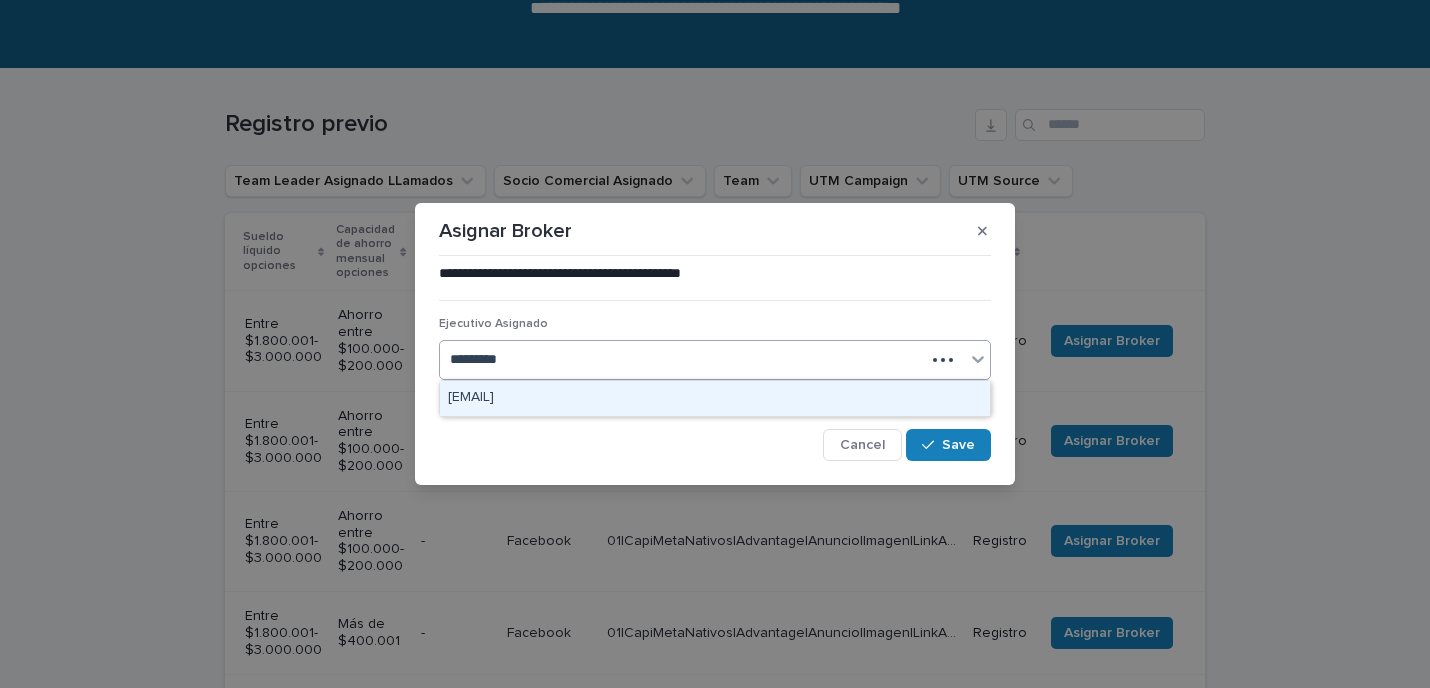type 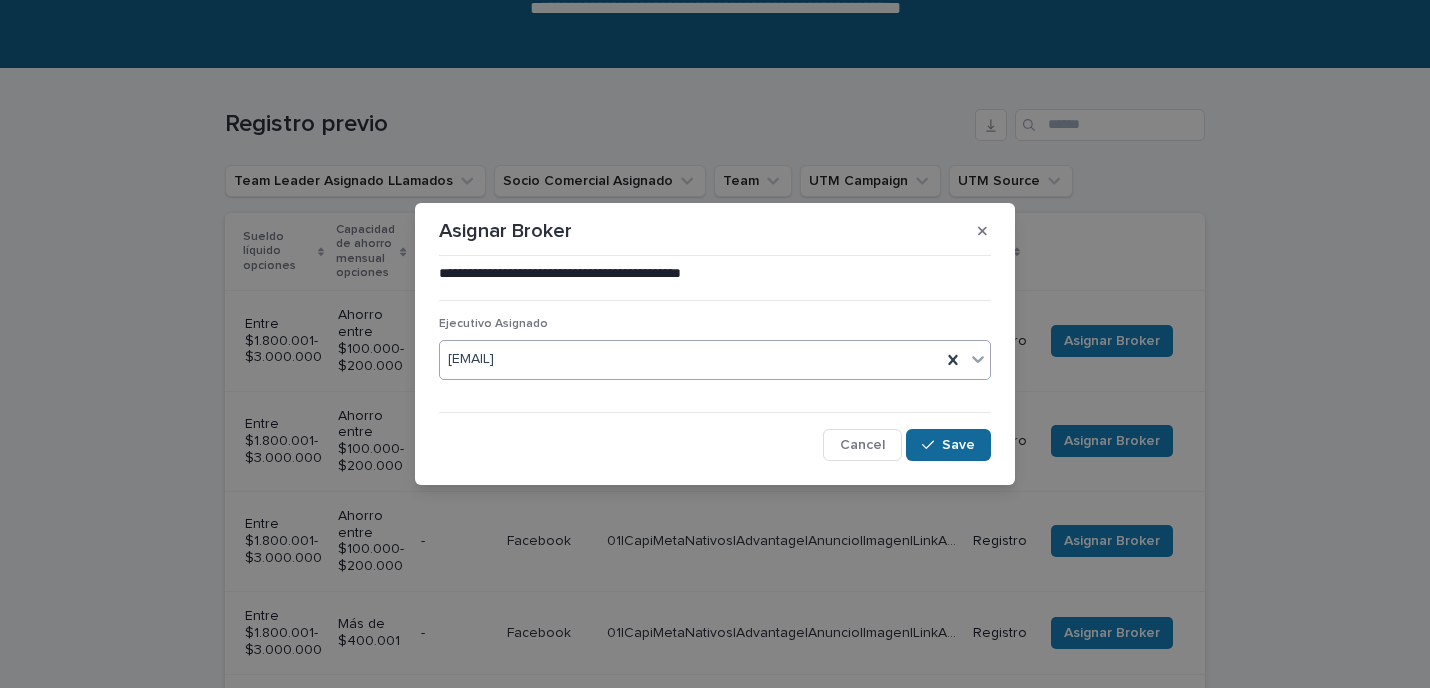 click at bounding box center (932, 445) 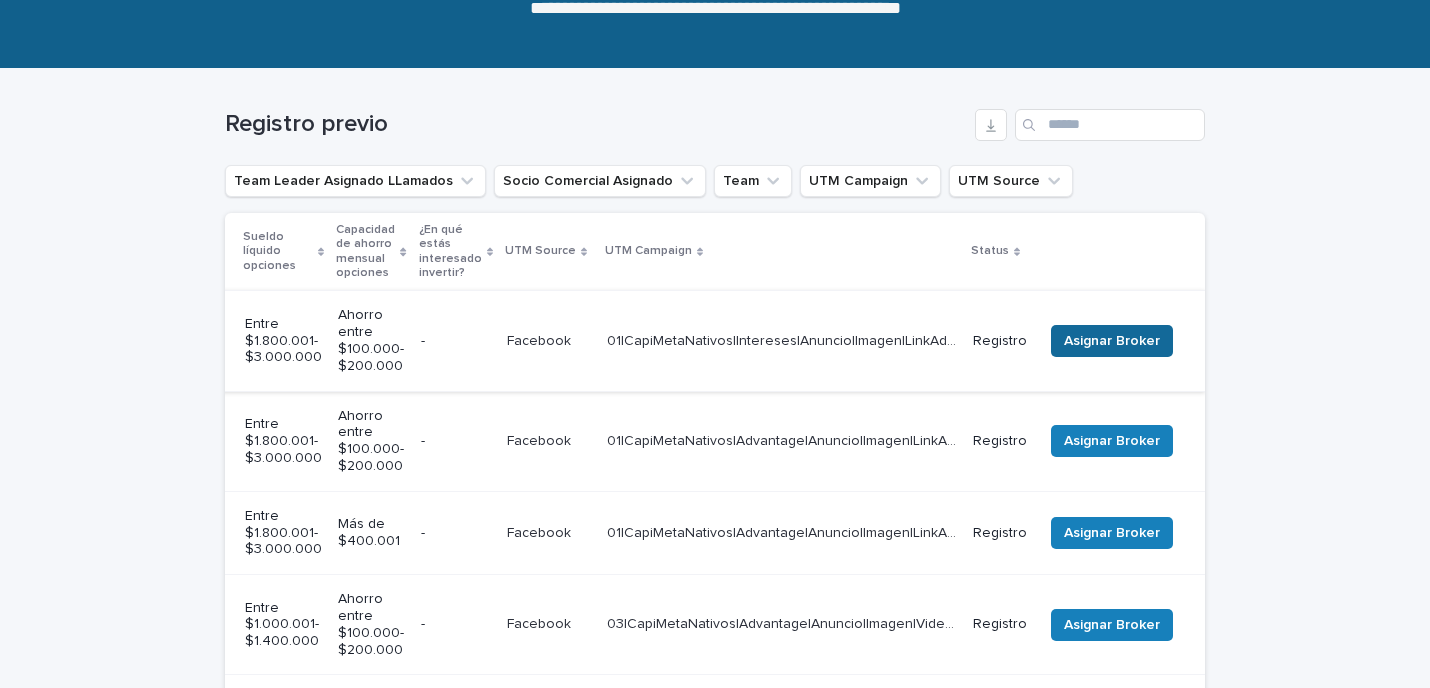 click on "Asignar Broker" at bounding box center (1112, 341) 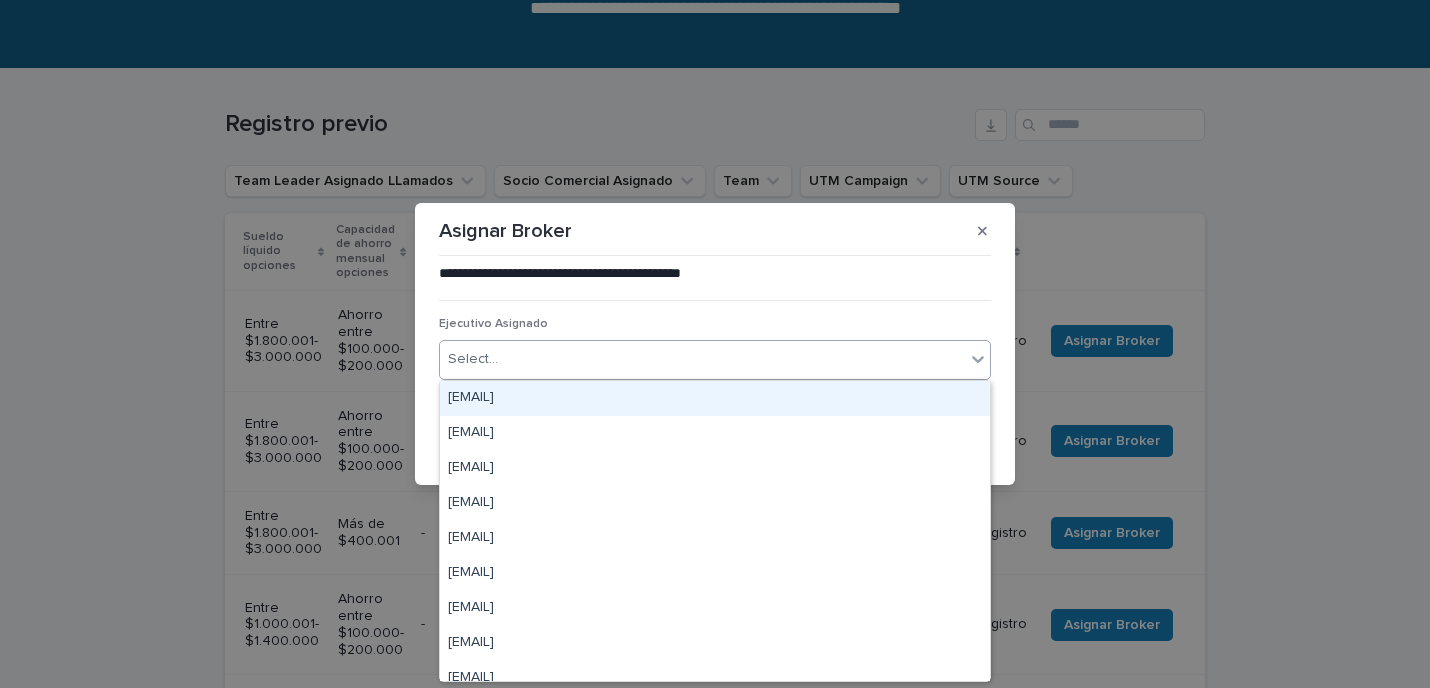 click on "Select..." at bounding box center (702, 359) 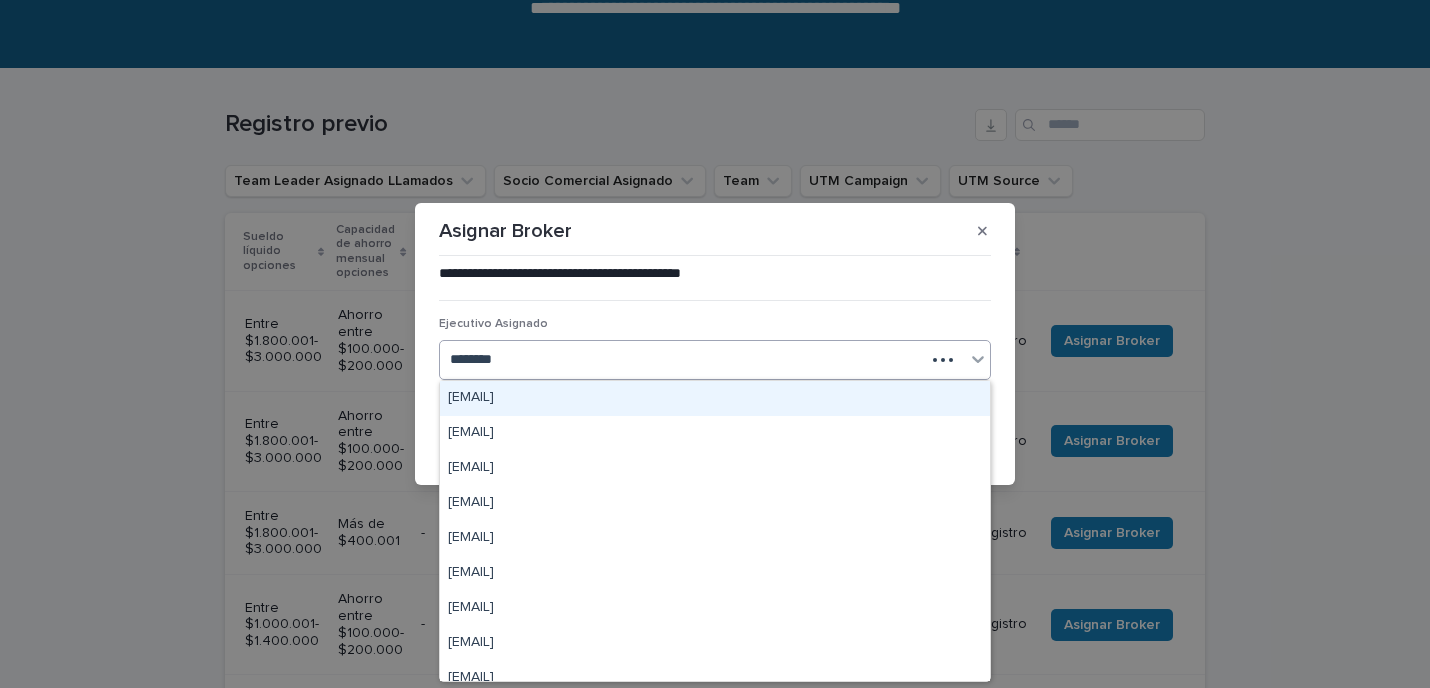 type on "*********" 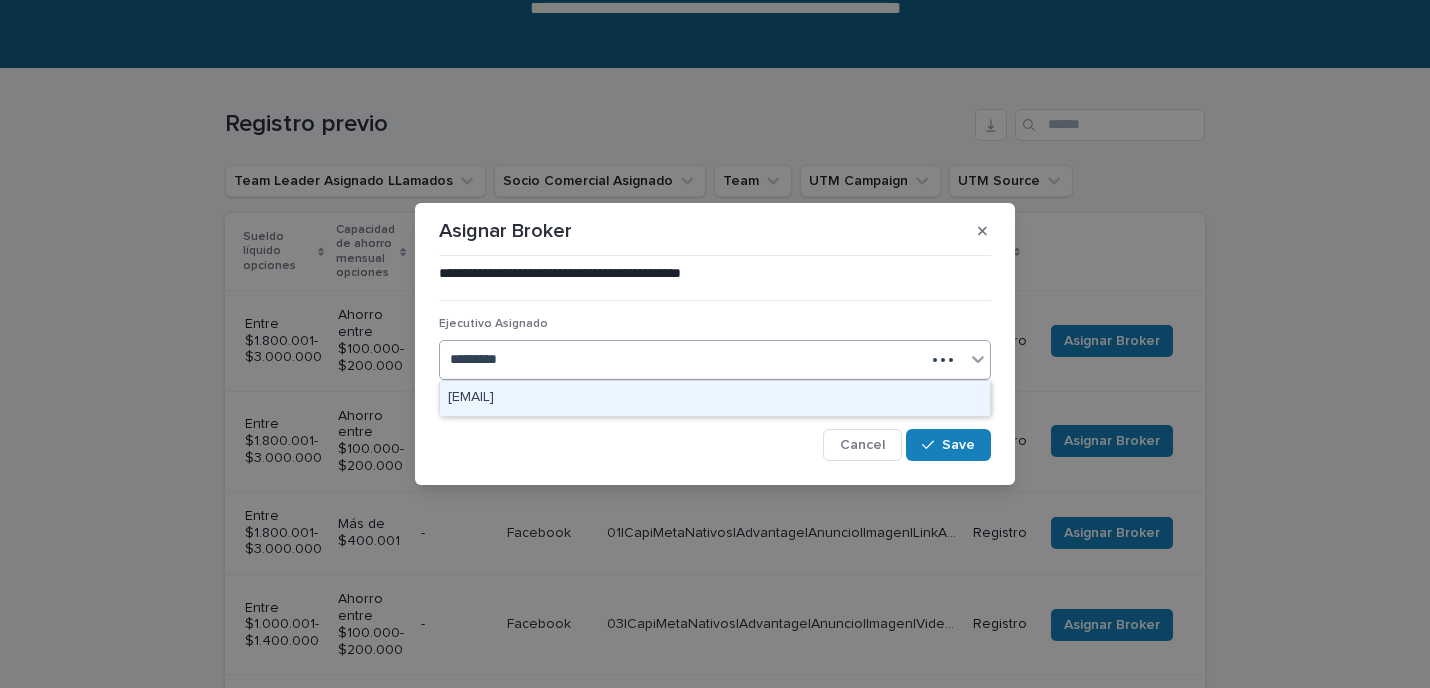 click on "[EMAIL]" at bounding box center (715, 398) 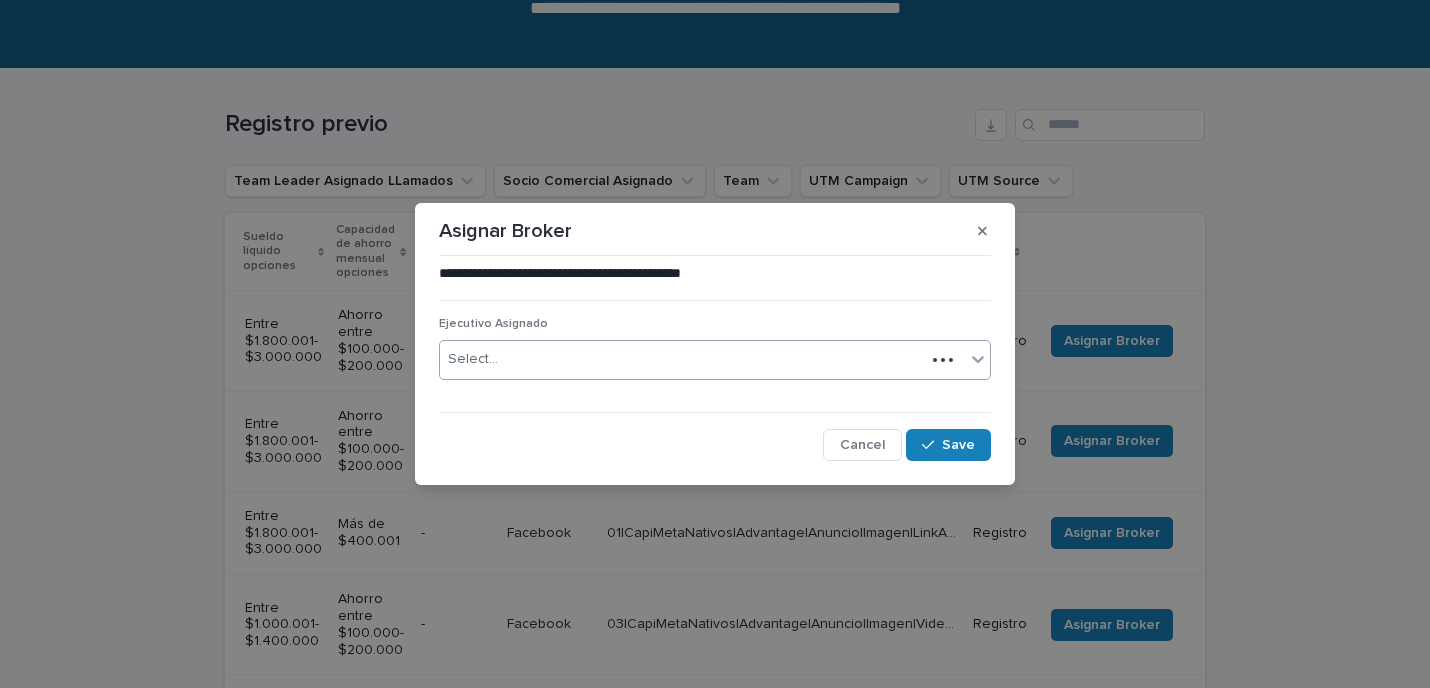 type 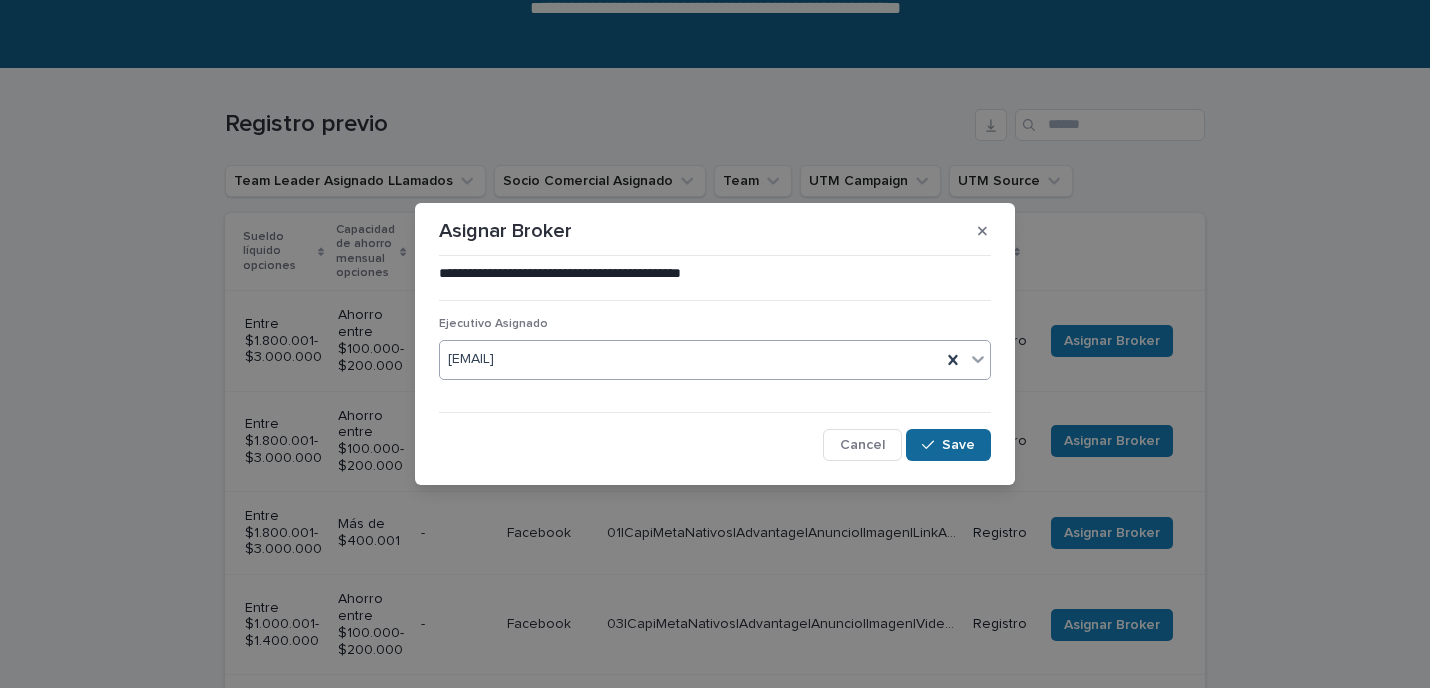 click on "Save" at bounding box center [958, 445] 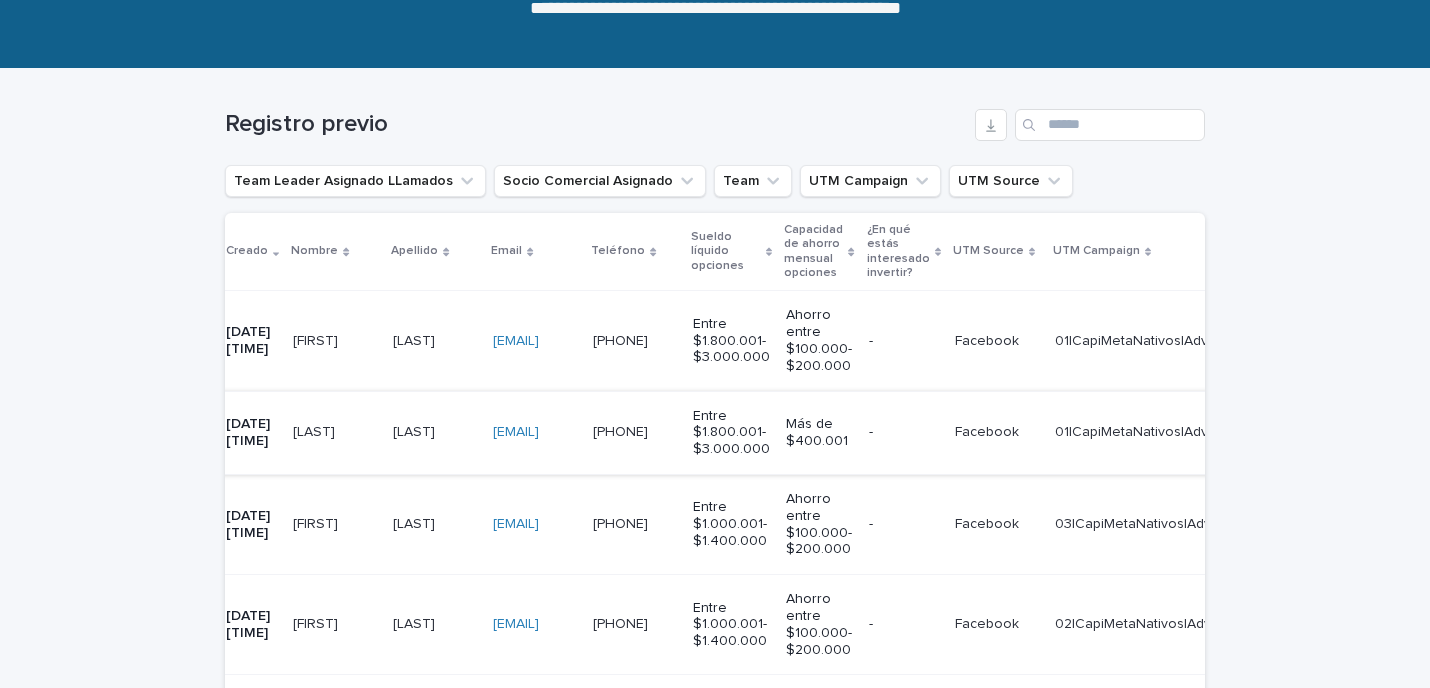scroll, scrollTop: 0, scrollLeft: 0, axis: both 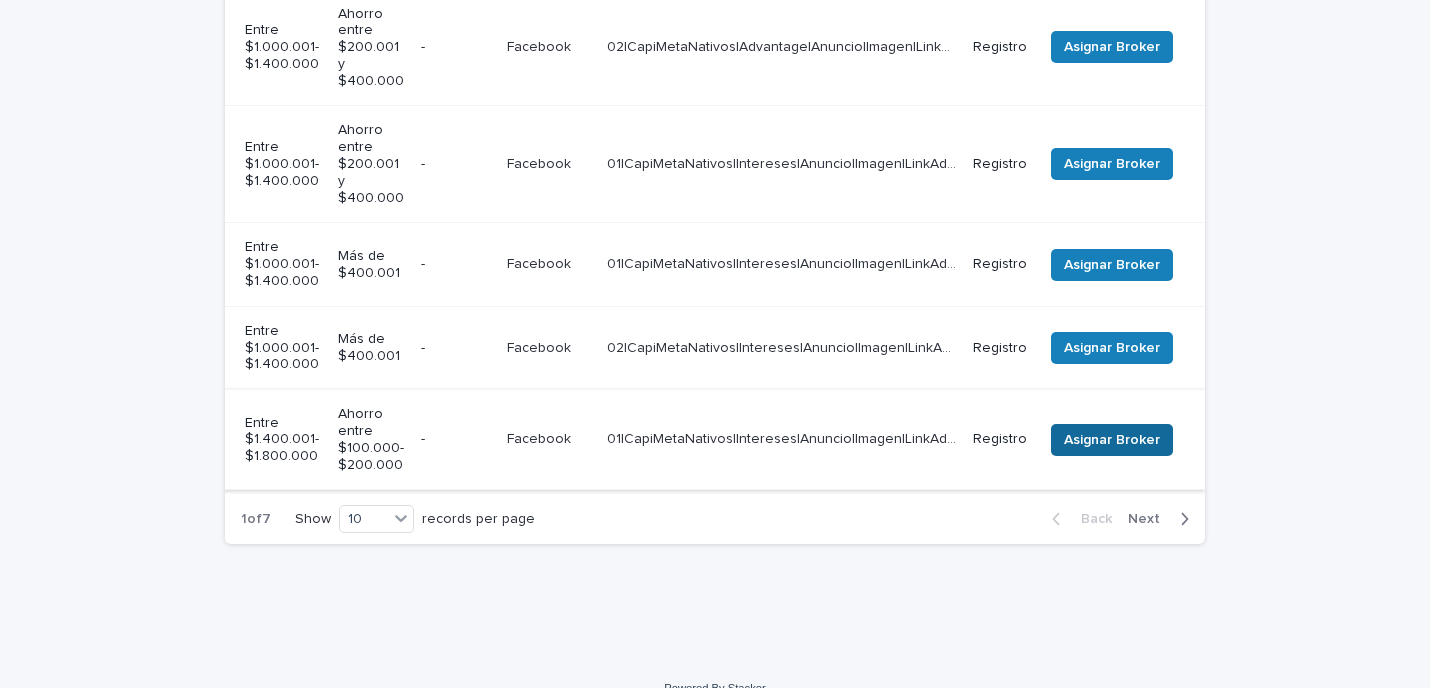 click on "Asignar Broker" at bounding box center (1112, 440) 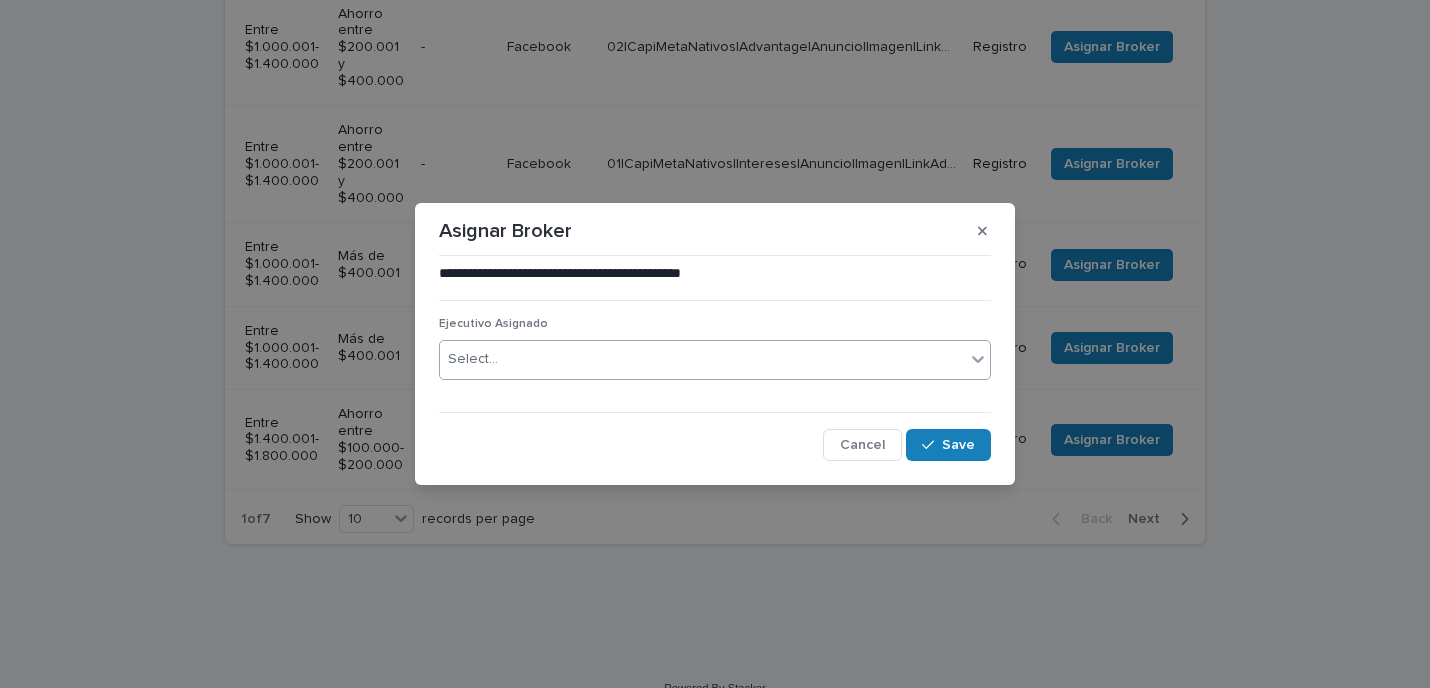 click on "Select..." at bounding box center (702, 359) 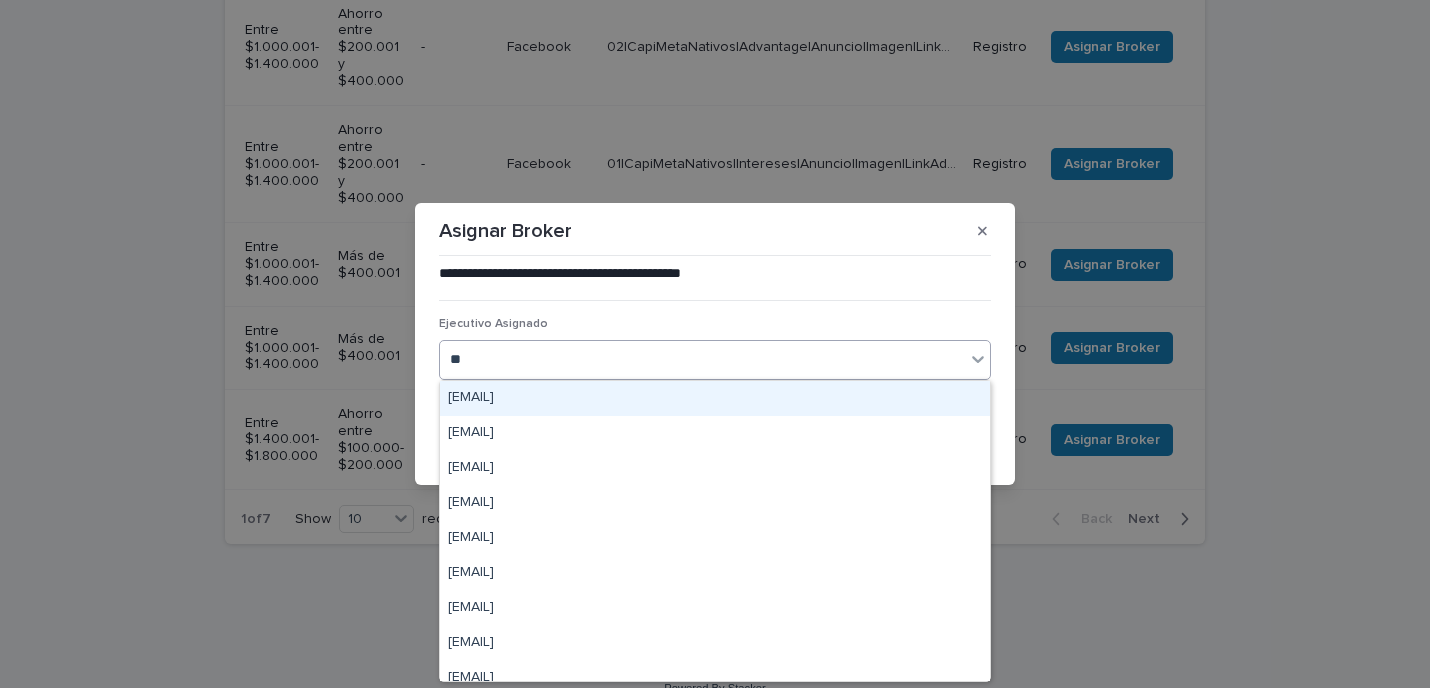 type on "***" 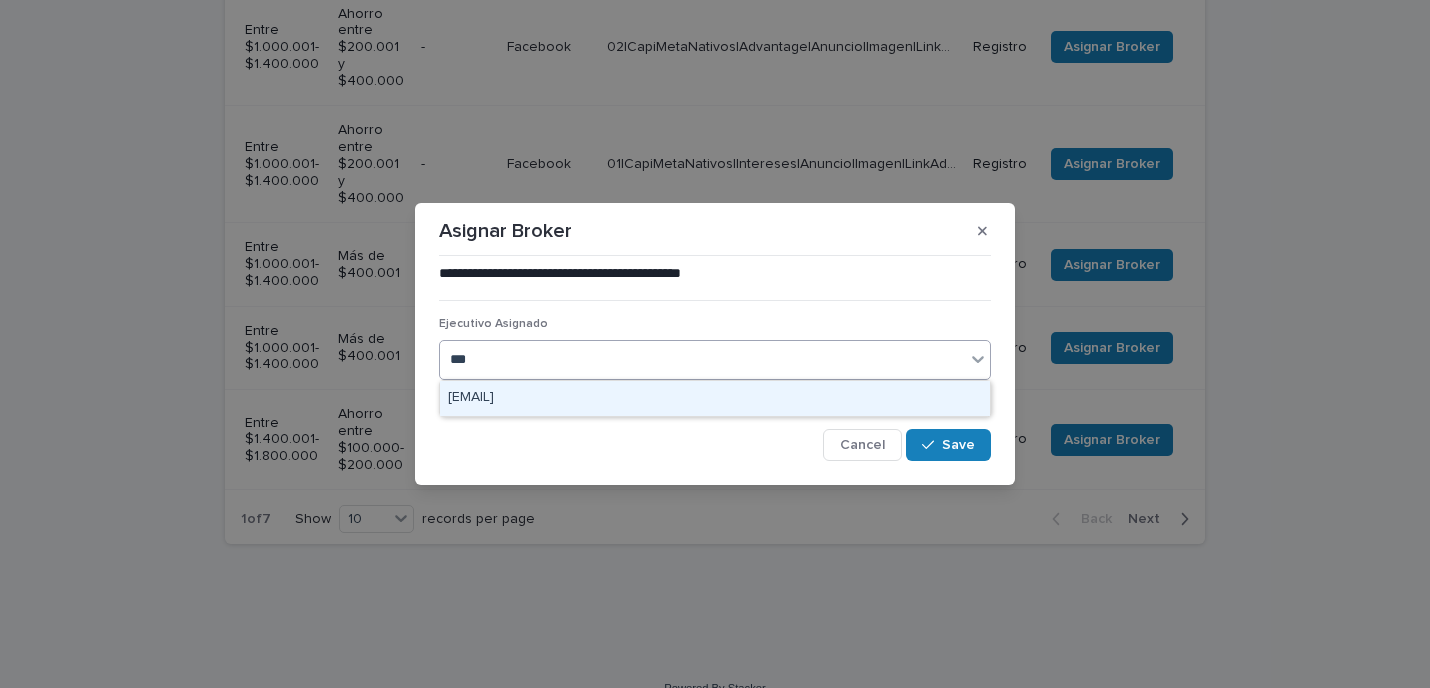 click on "[EMAIL]" at bounding box center [715, 398] 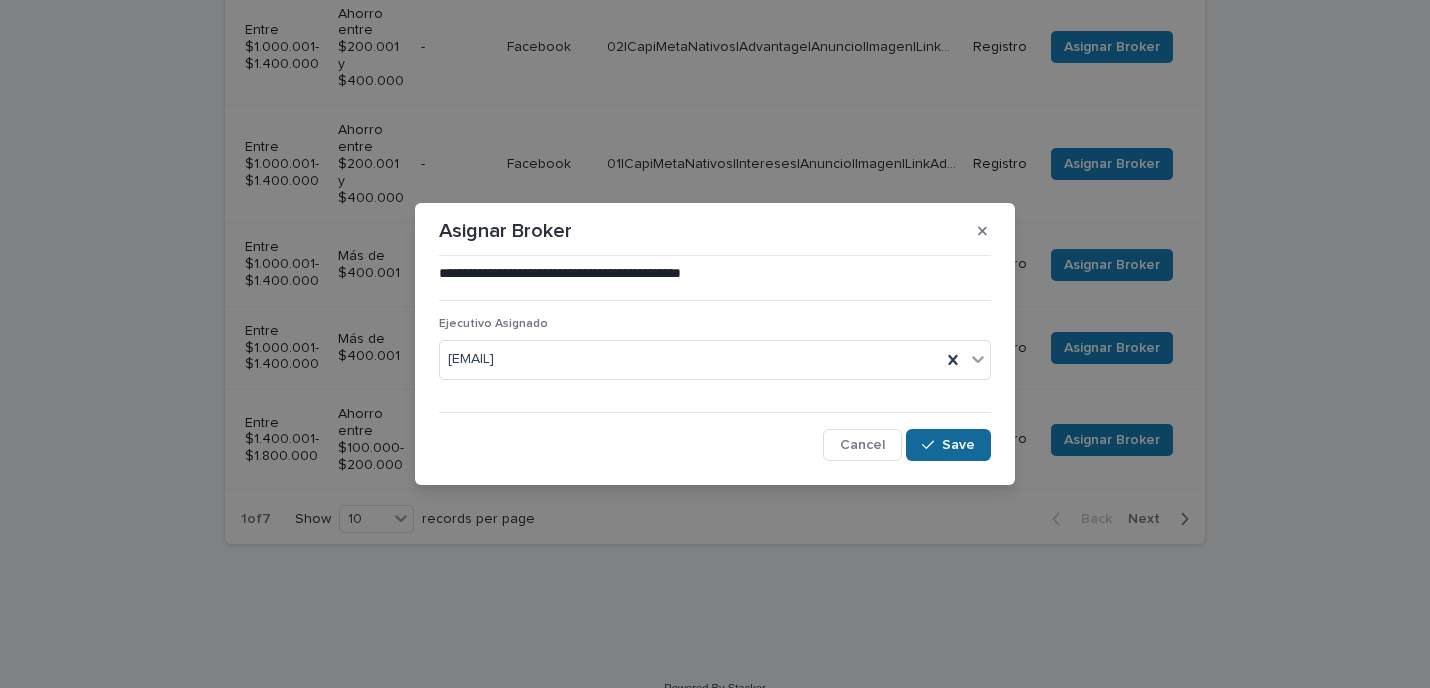 click on "Save" at bounding box center (948, 445) 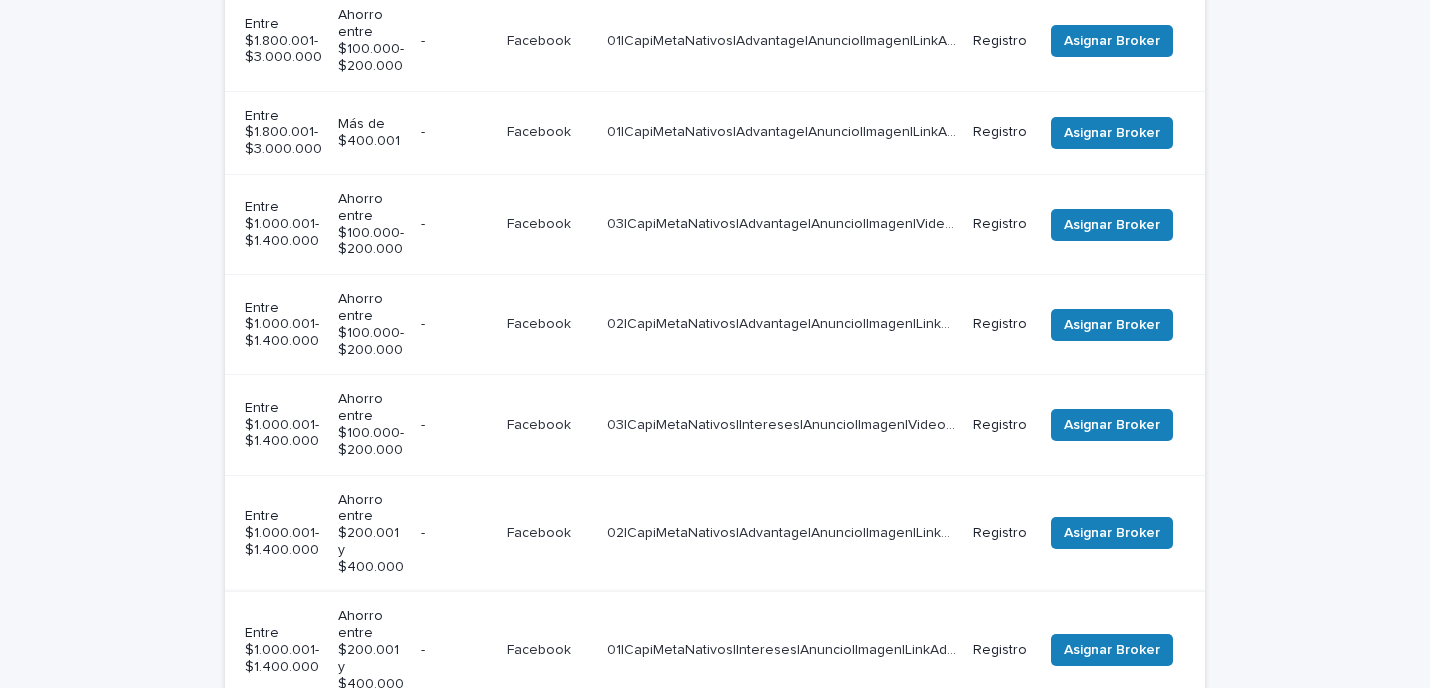 scroll, scrollTop: 471, scrollLeft: 0, axis: vertical 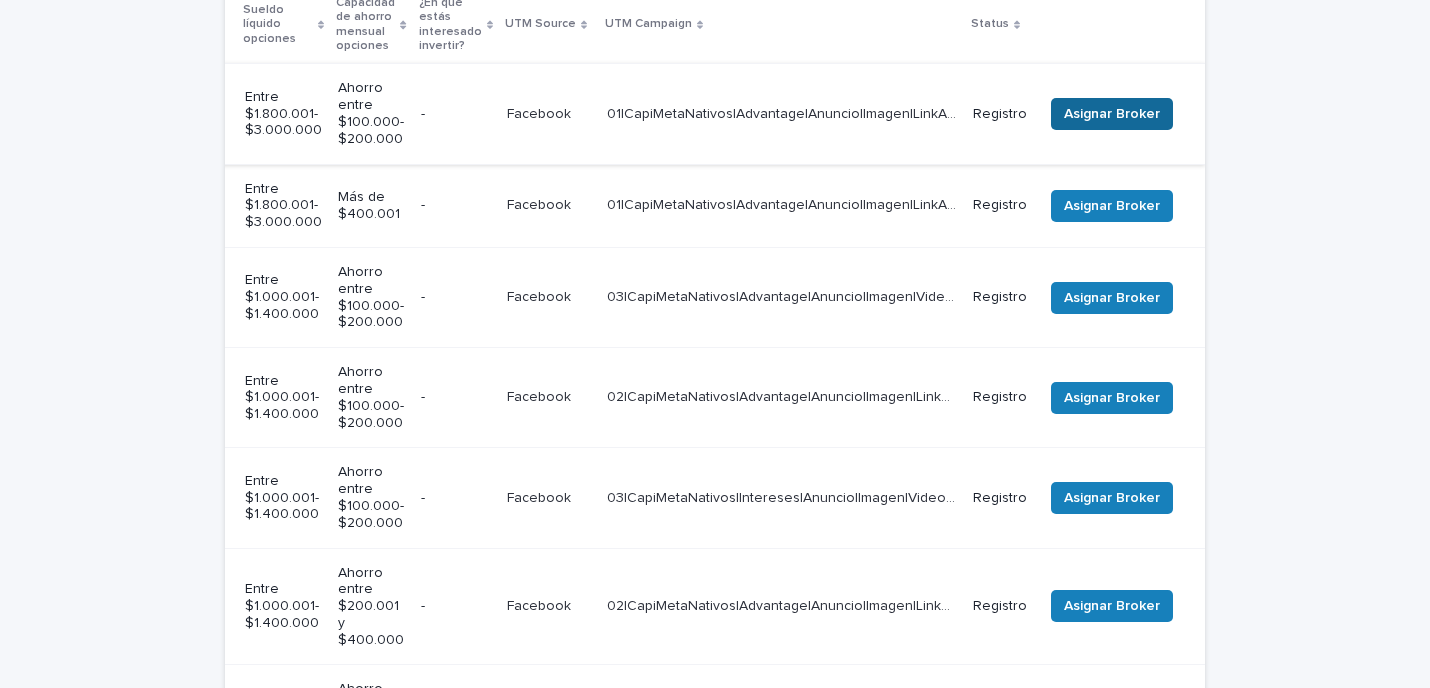 click on "Asignar Broker" at bounding box center [1112, 114] 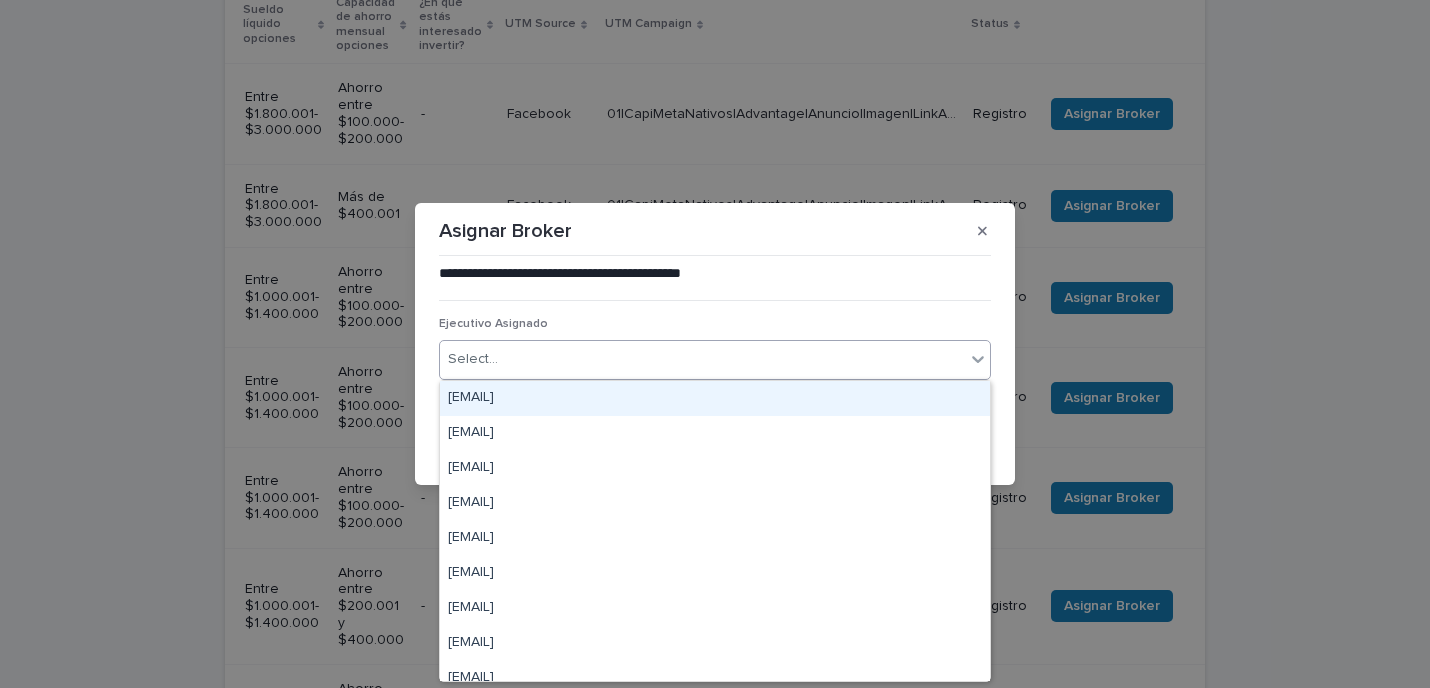 click on "Select..." at bounding box center (702, 359) 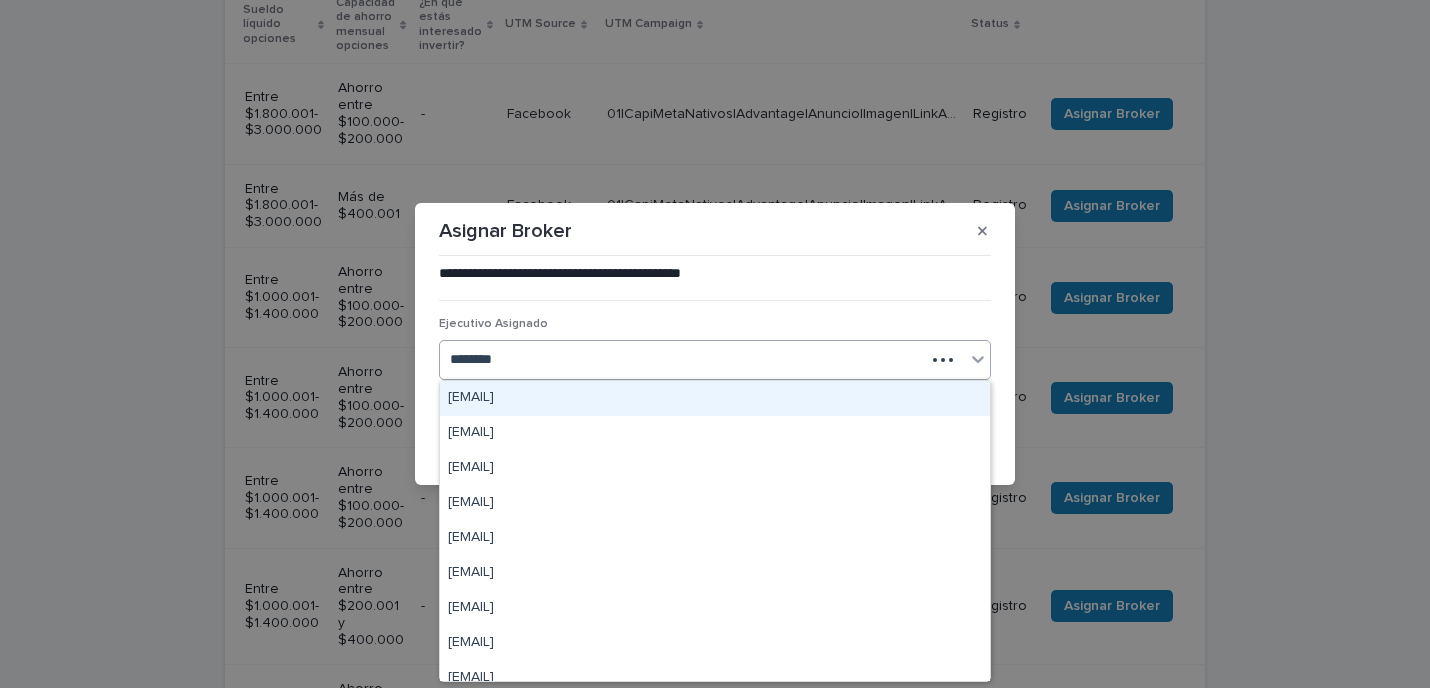 type on "*********" 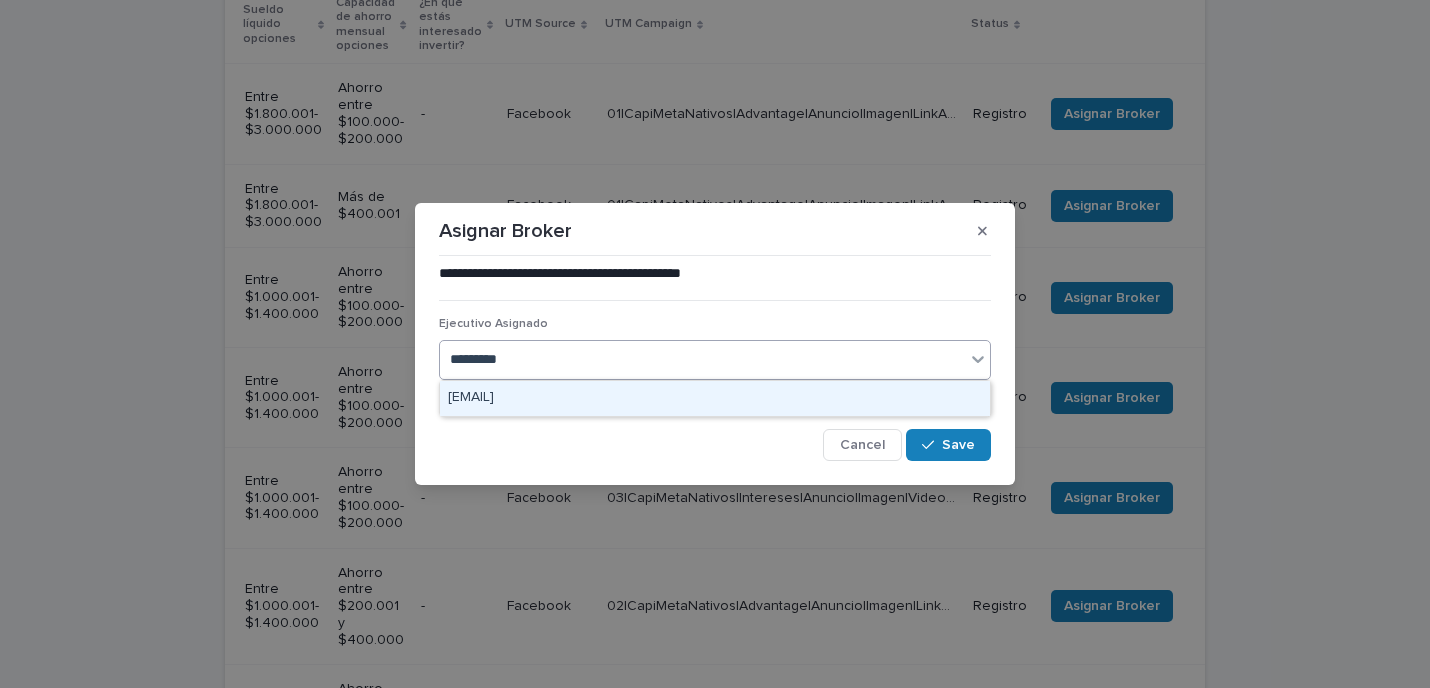 click on "[EMAIL]" at bounding box center (715, 398) 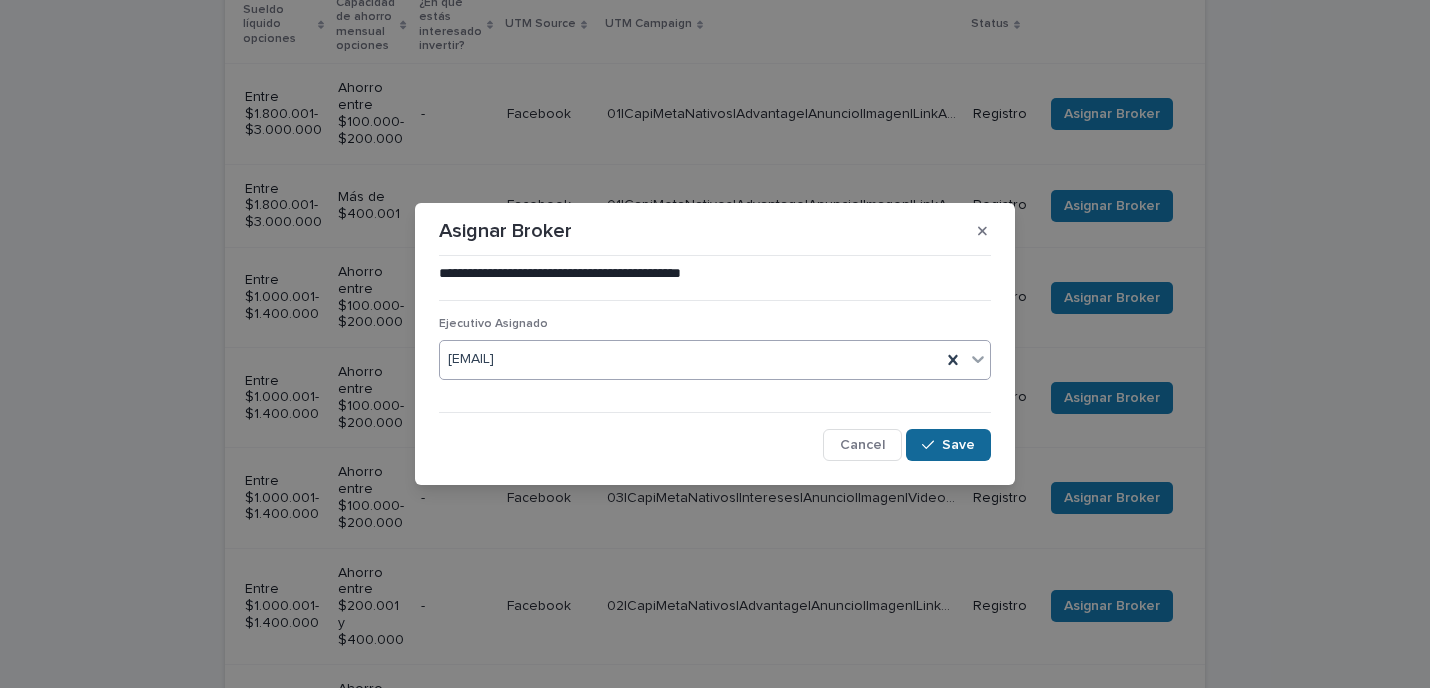 click 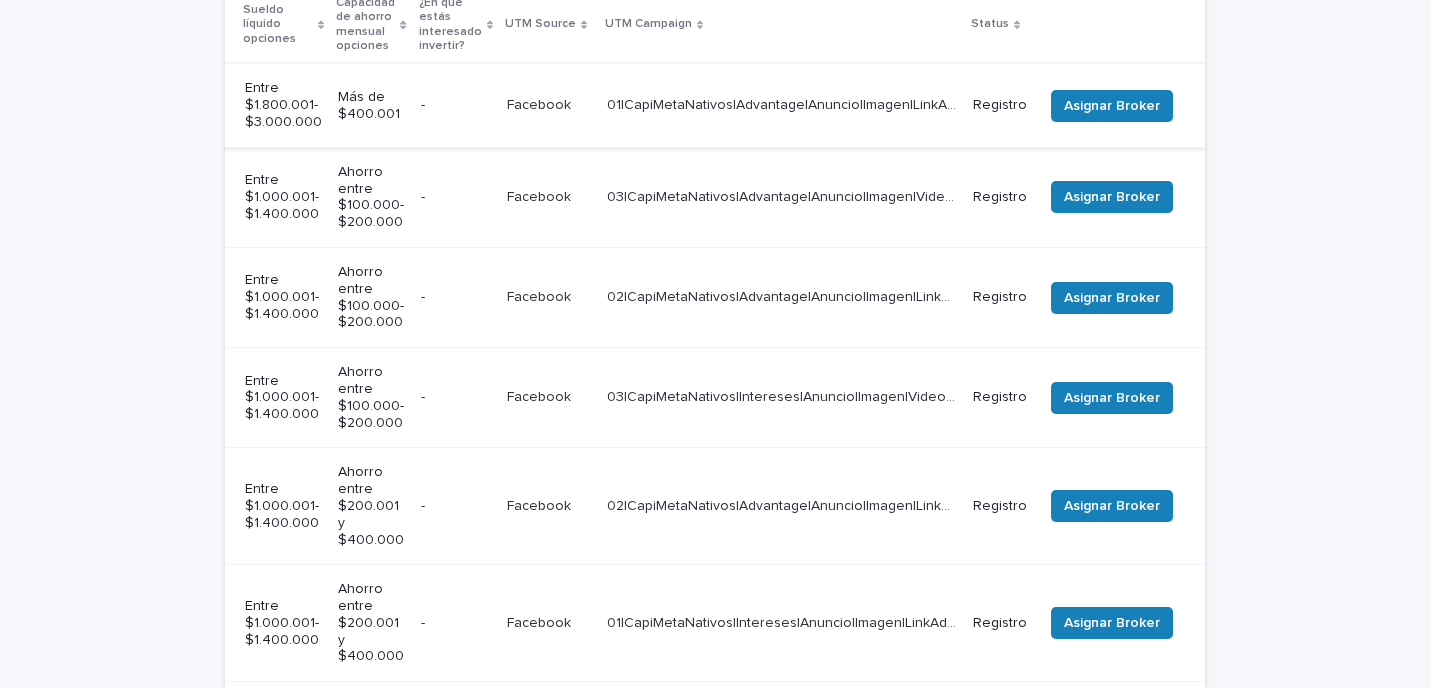 scroll, scrollTop: 0, scrollLeft: 597, axis: horizontal 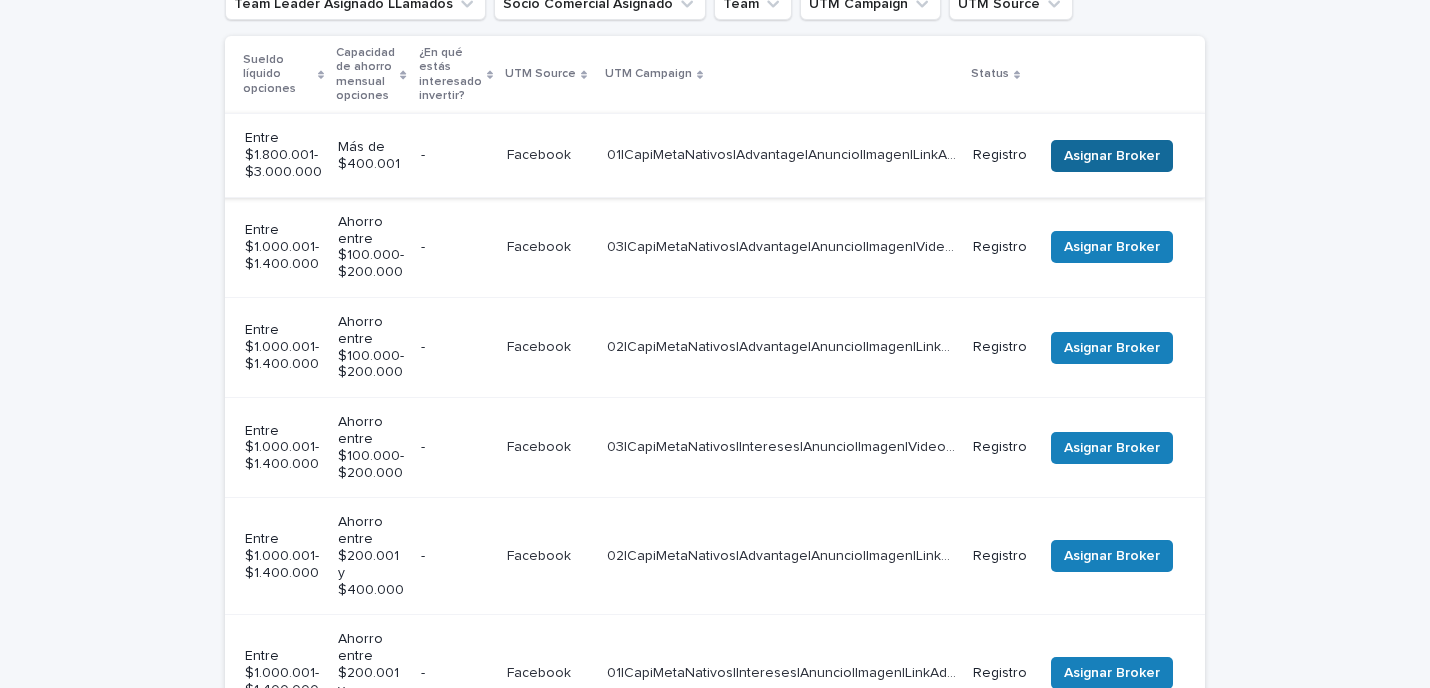 click on "Asignar Broker" at bounding box center [1112, 156] 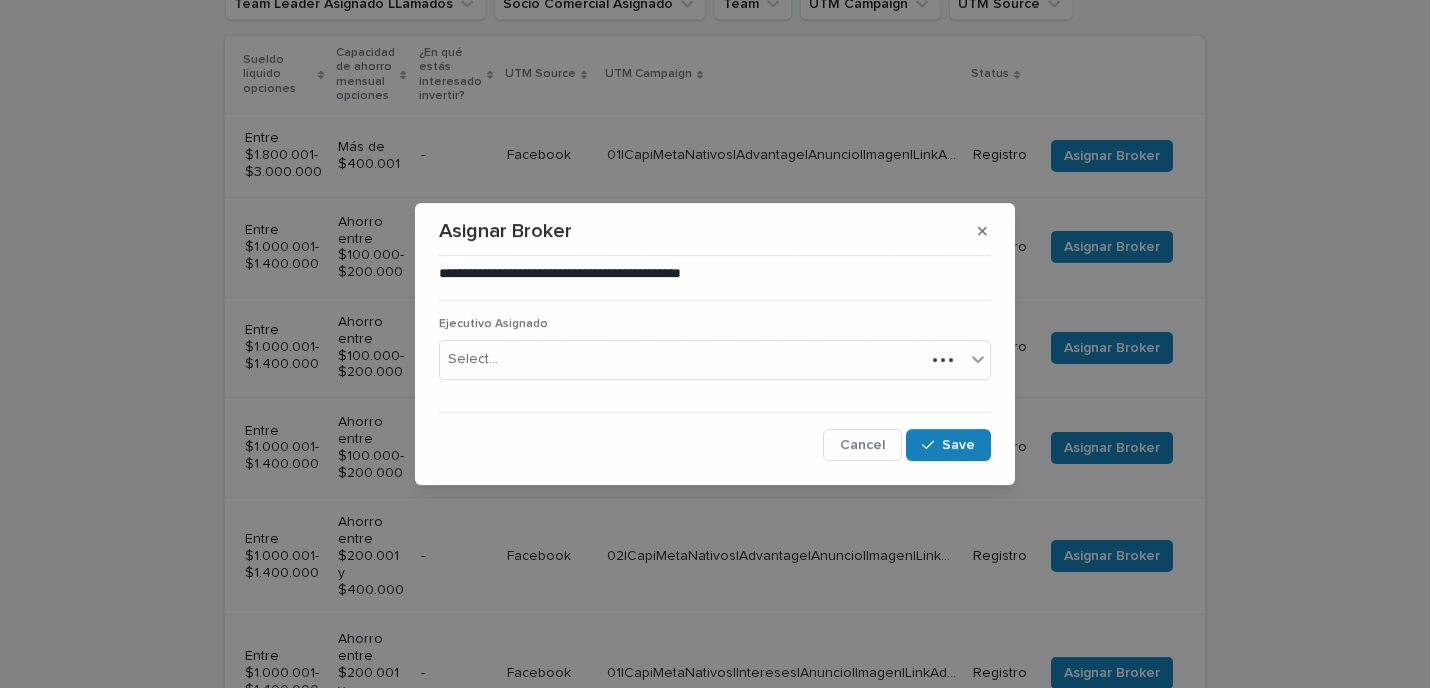 scroll, scrollTop: 471, scrollLeft: 0, axis: vertical 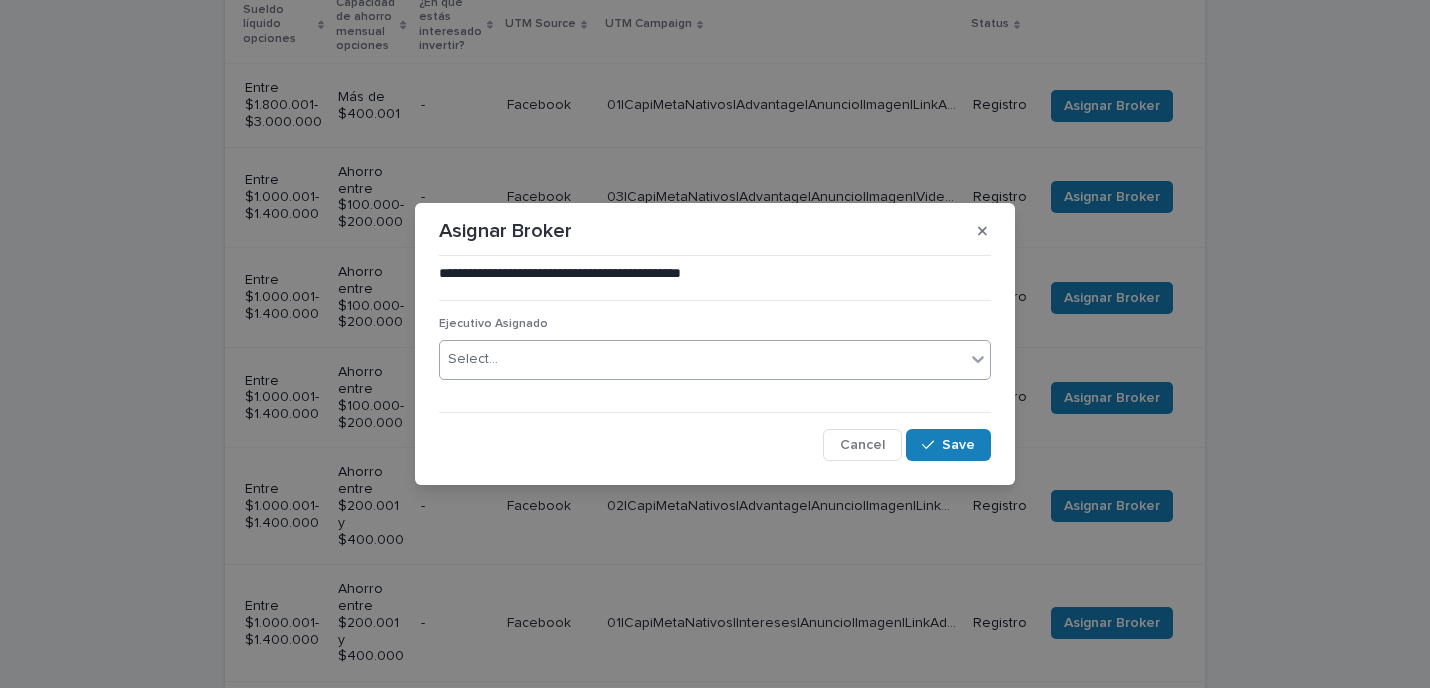 click on "Select..." at bounding box center [702, 359] 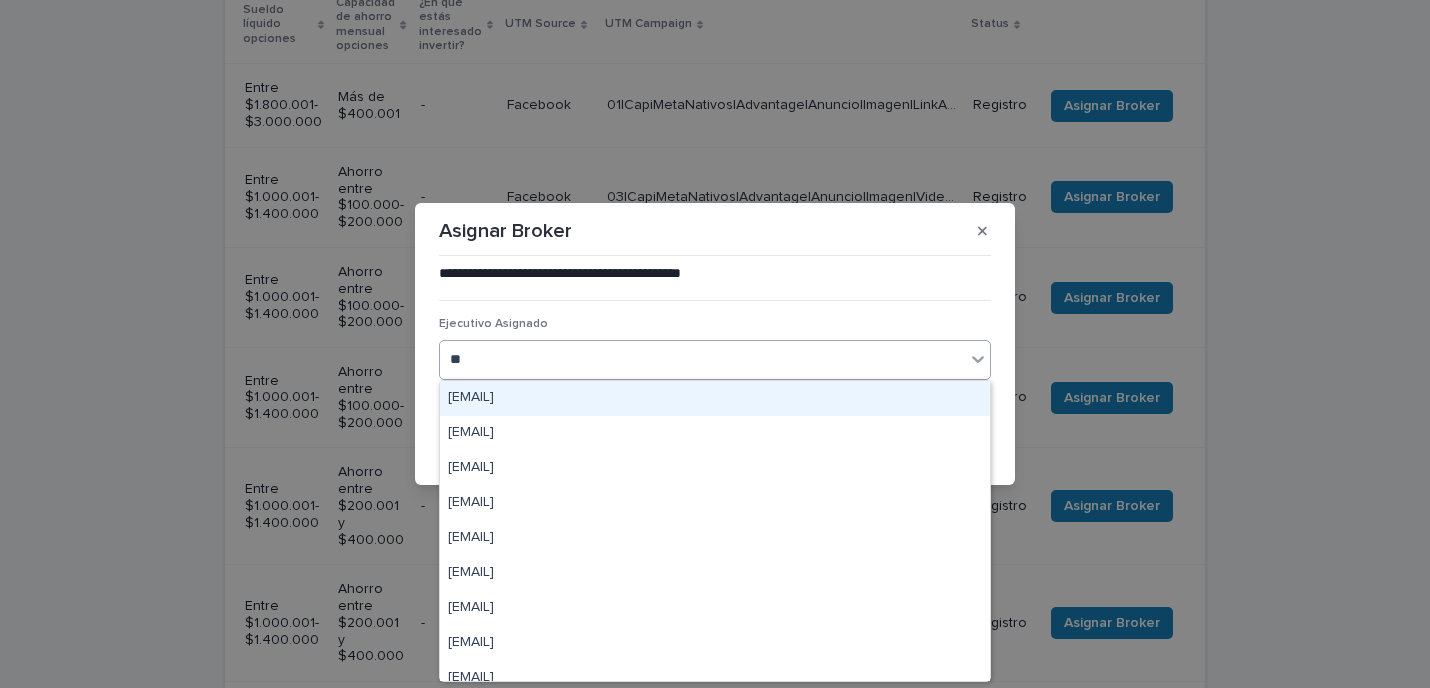 type on "***" 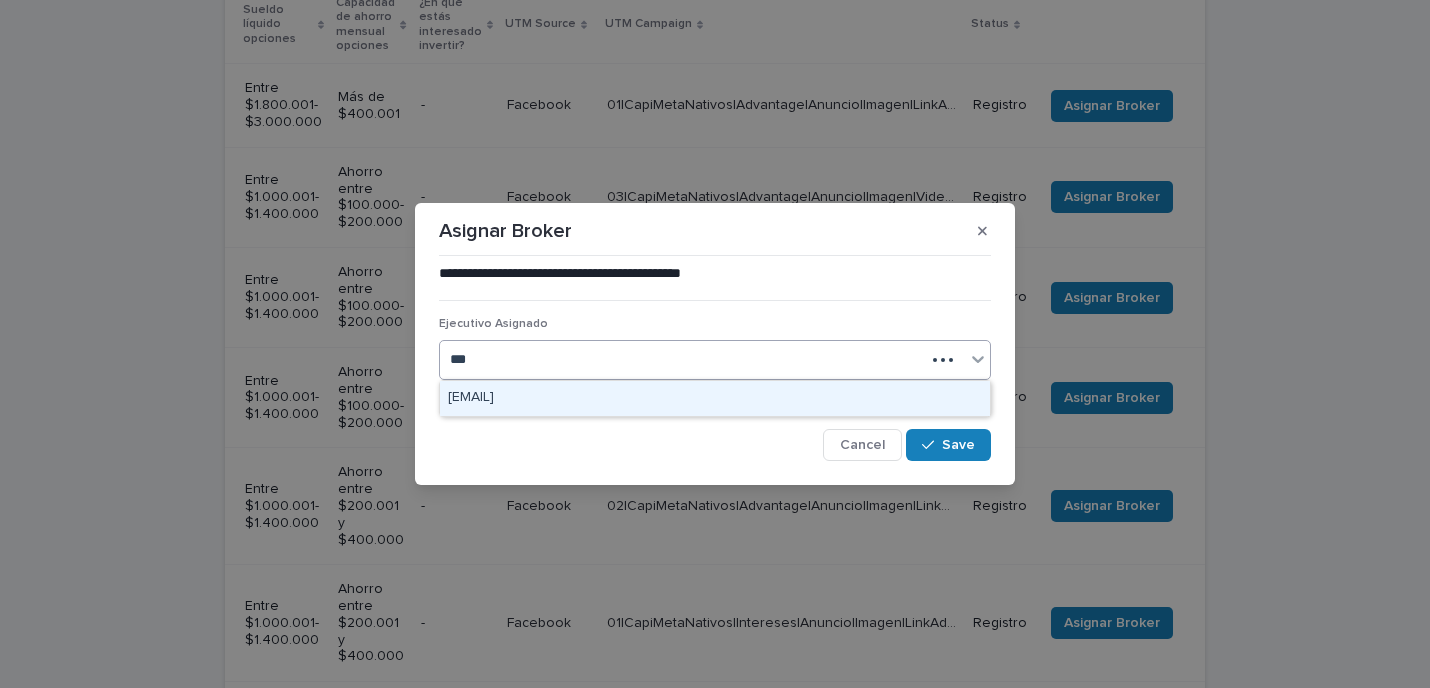 type 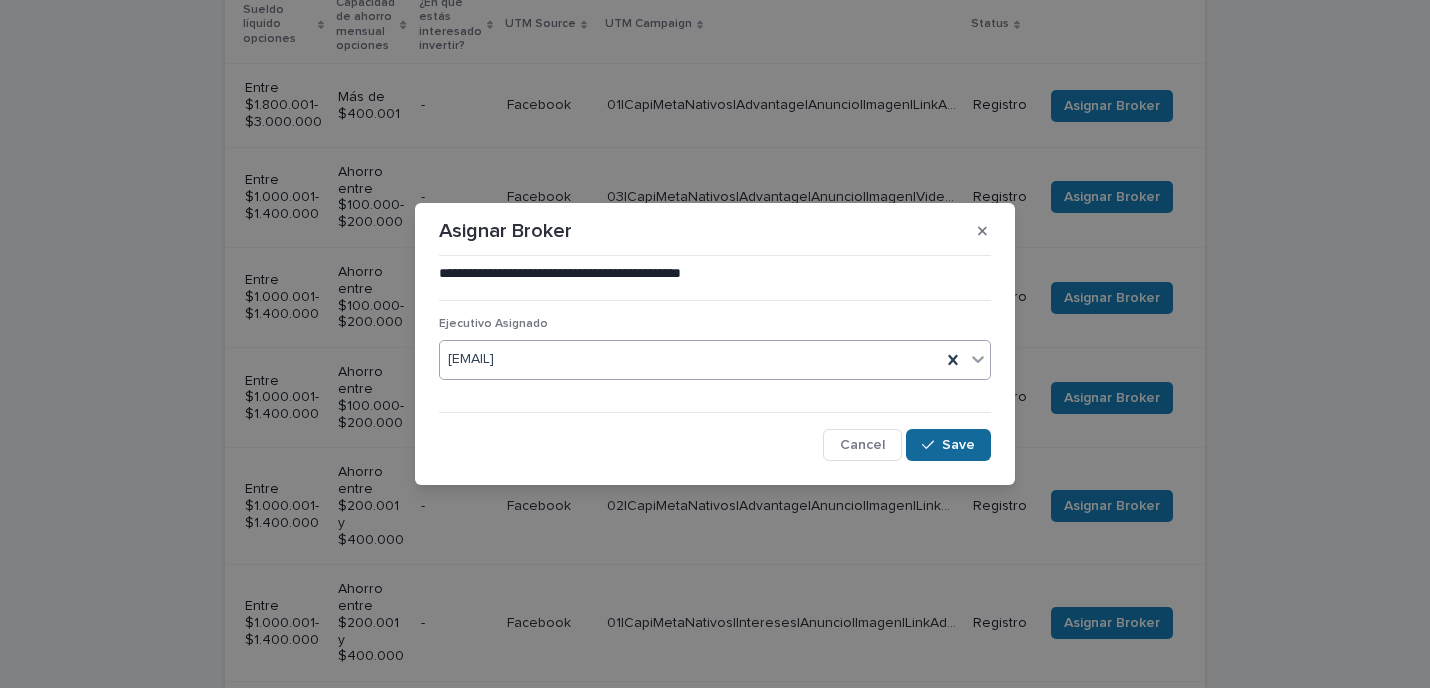 click on "Save" at bounding box center (958, 445) 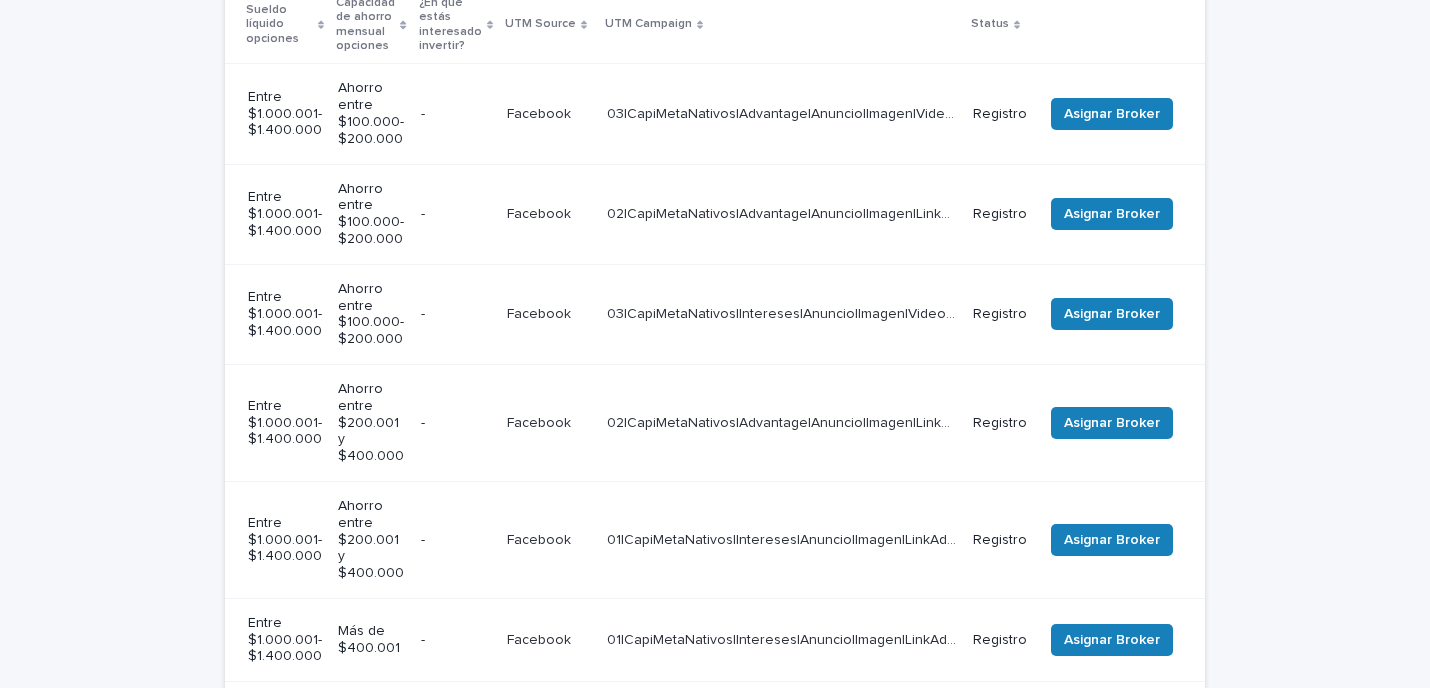scroll, scrollTop: 0, scrollLeft: 595, axis: horizontal 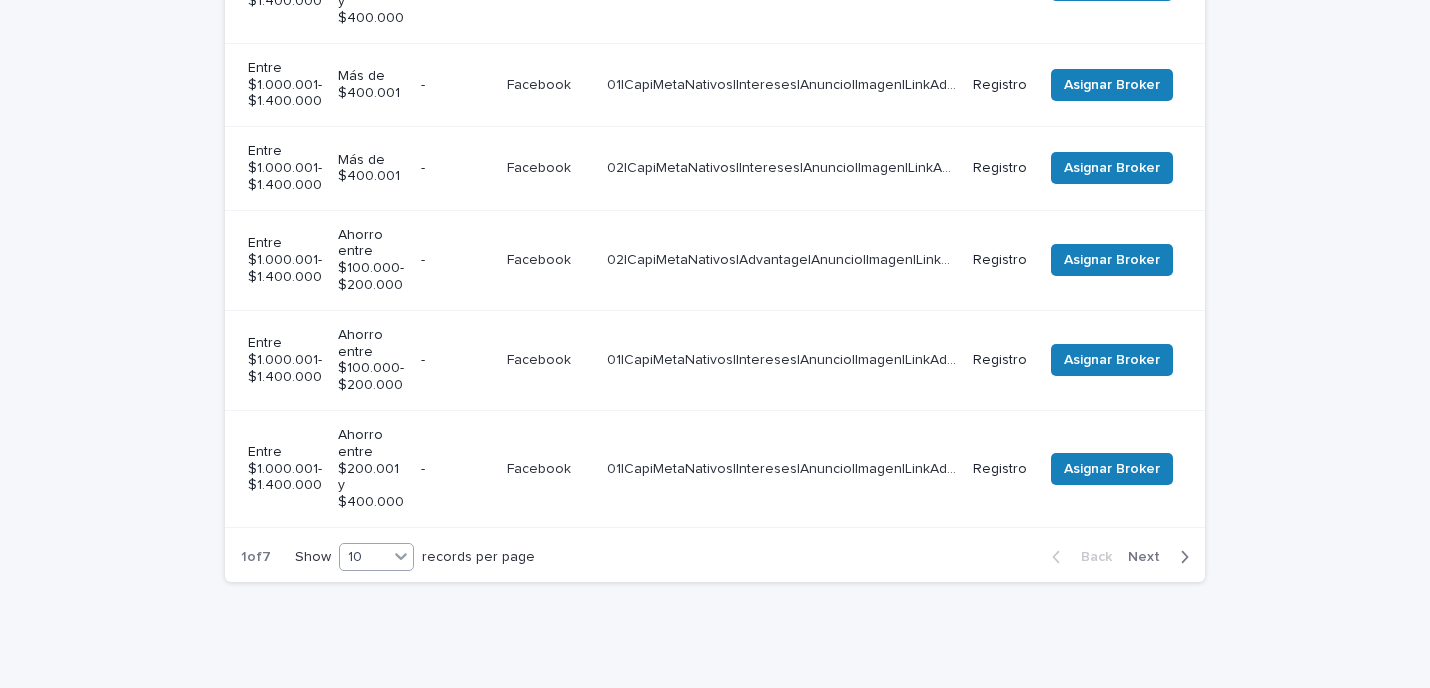 click on "10" at bounding box center (364, 557) 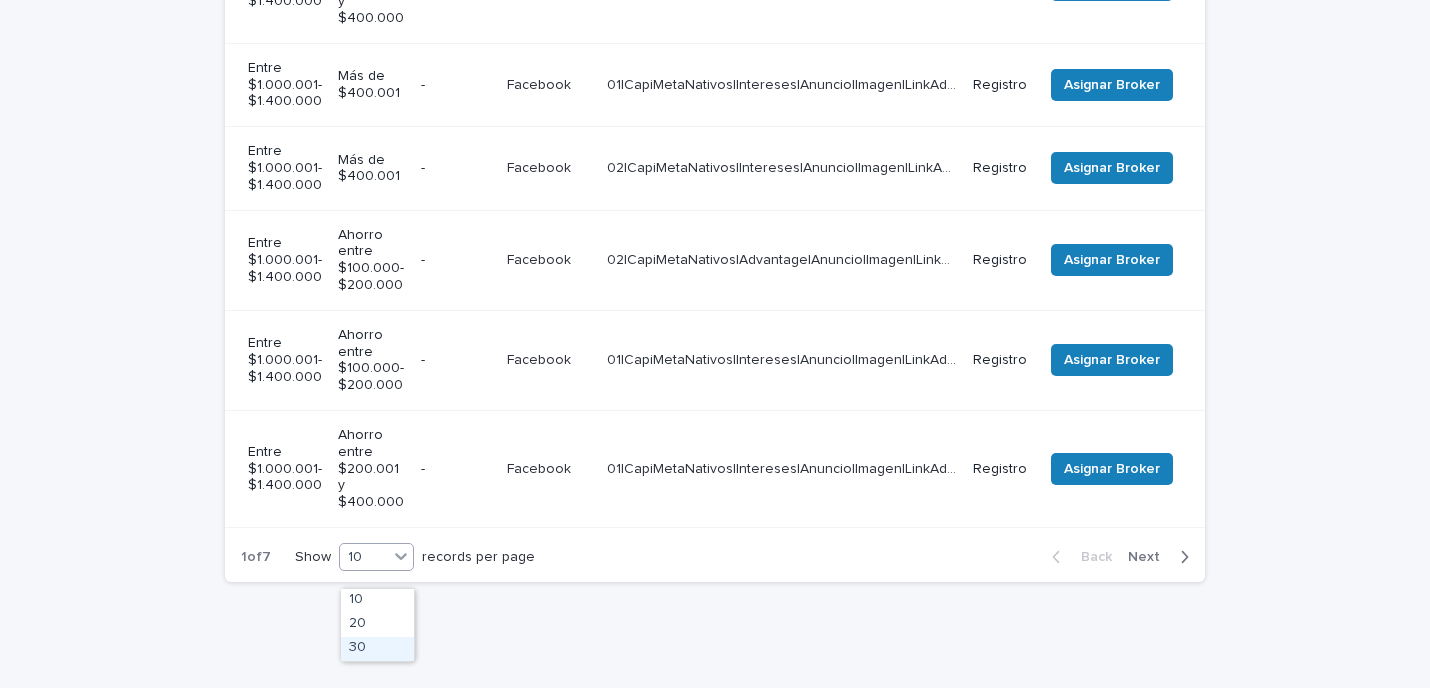 click on "30" at bounding box center [377, 649] 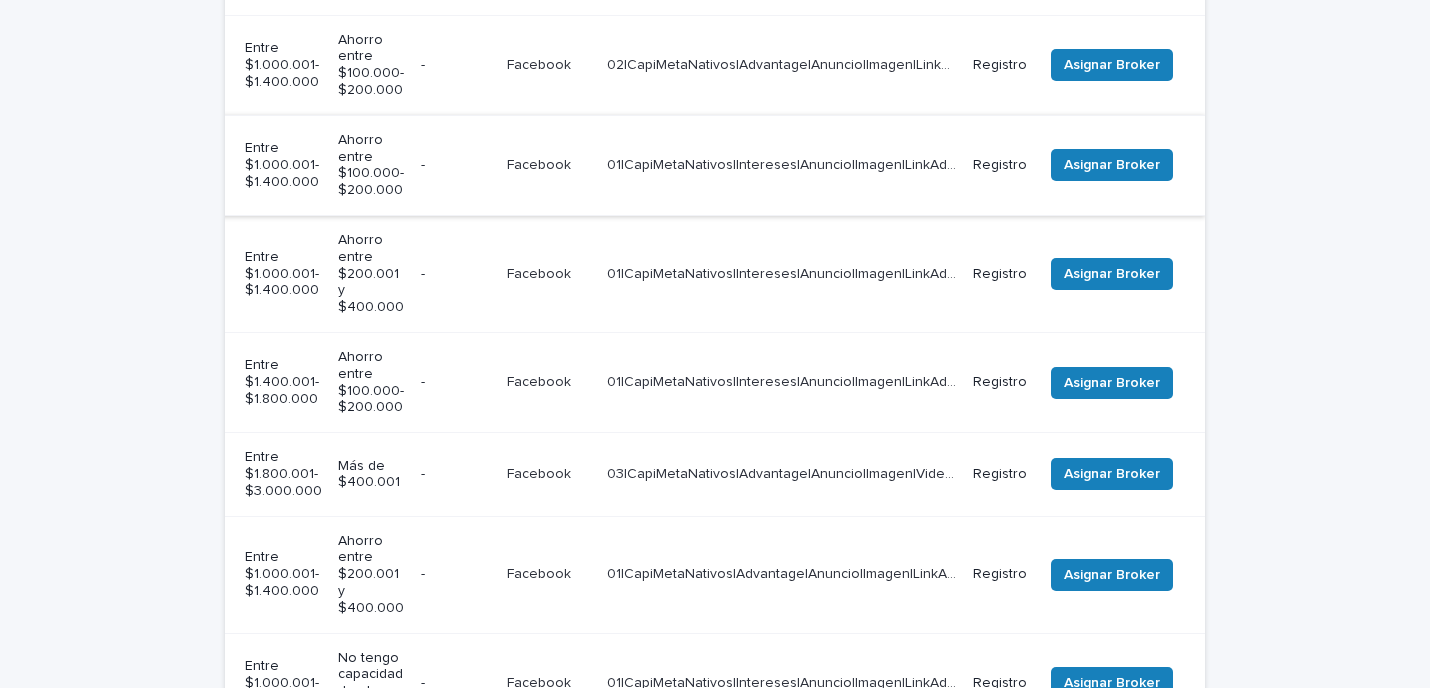 scroll, scrollTop: 1223, scrollLeft: 0, axis: vertical 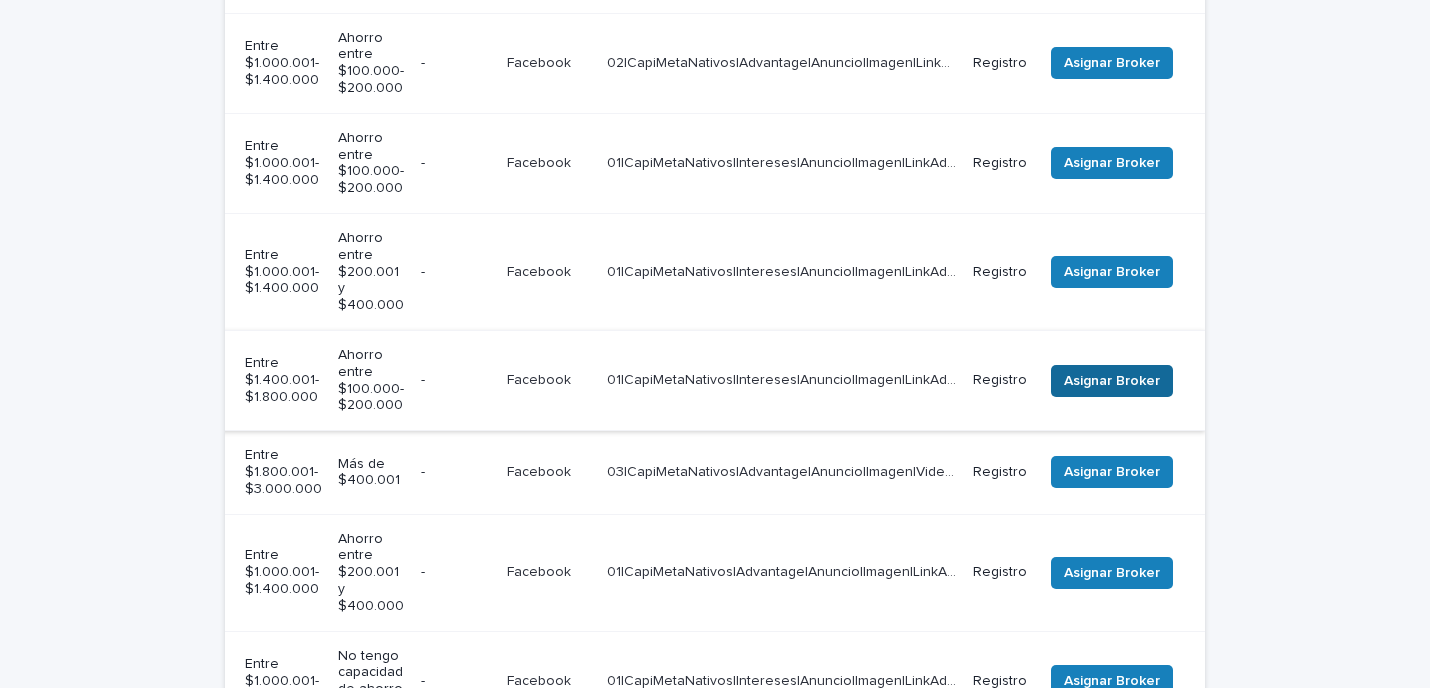 click on "Asignar Broker" at bounding box center [1112, 381] 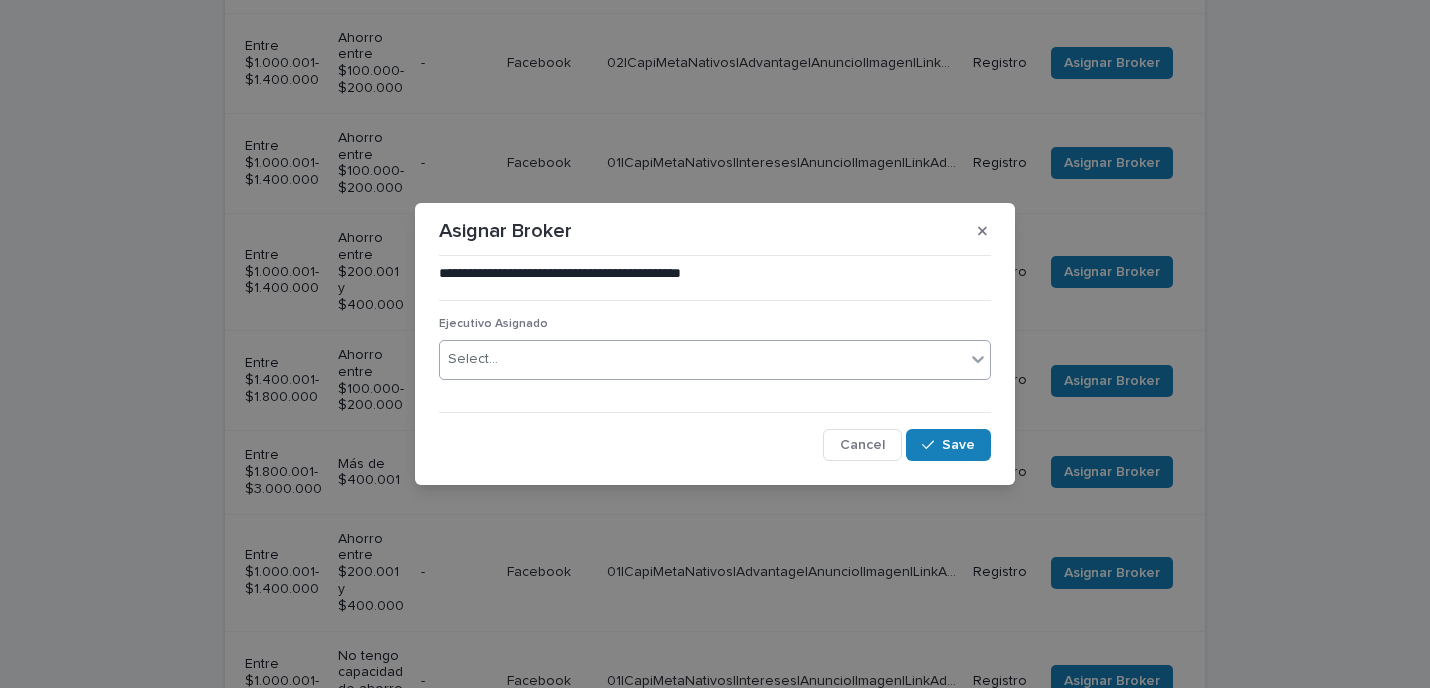 click on "Select..." at bounding box center (702, 359) 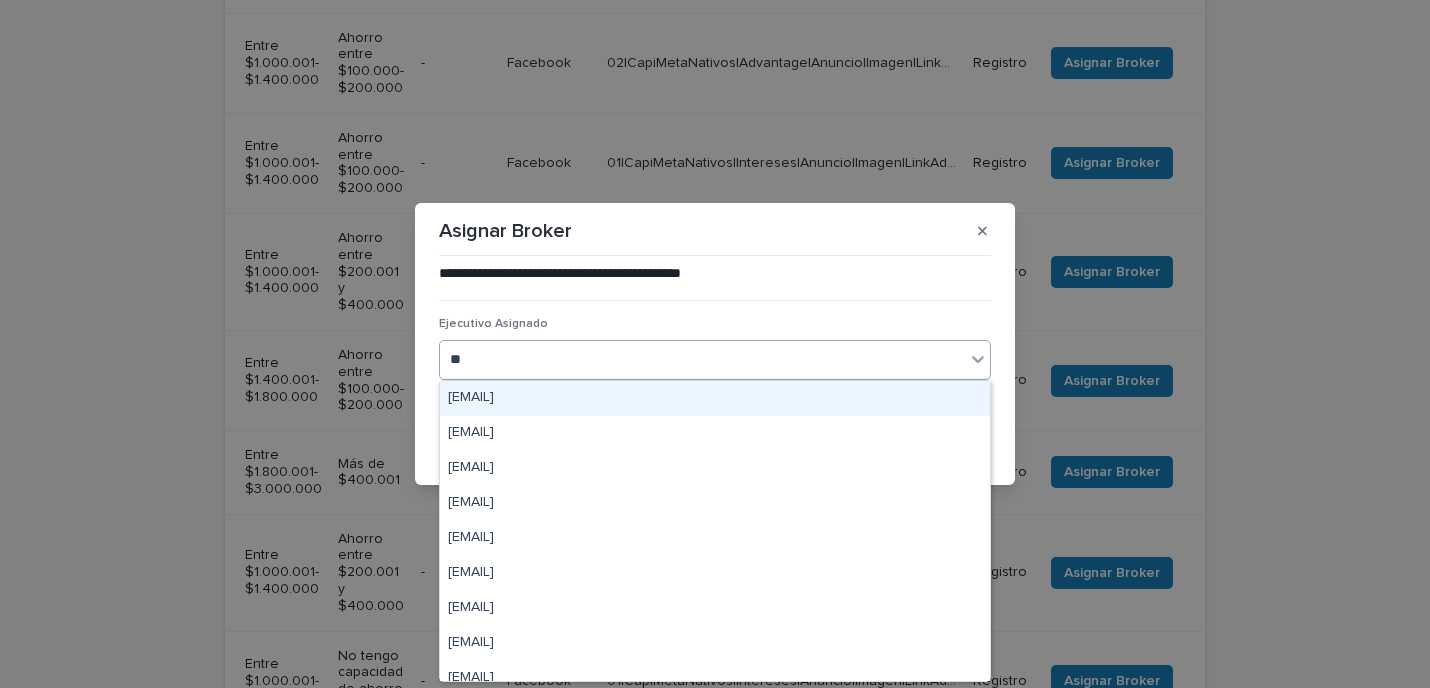 type on "***" 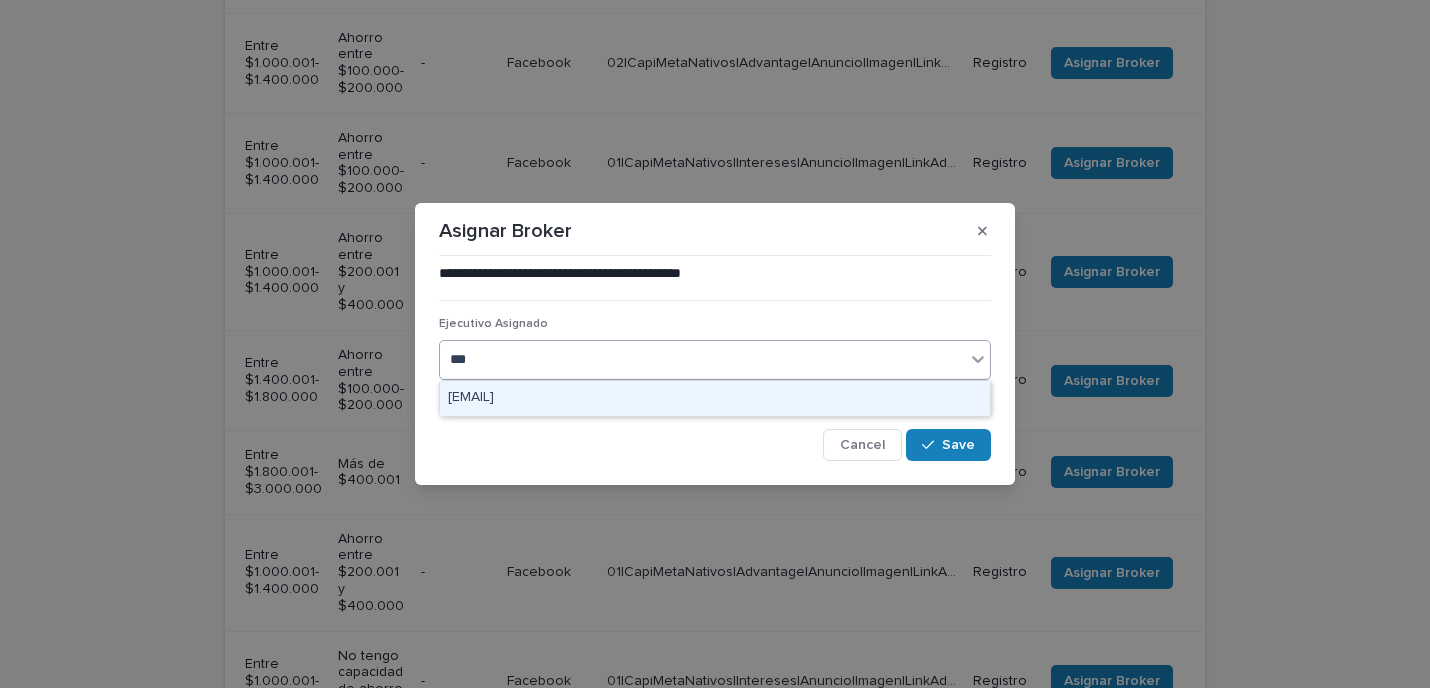 click on "[EMAIL]" at bounding box center (715, 398) 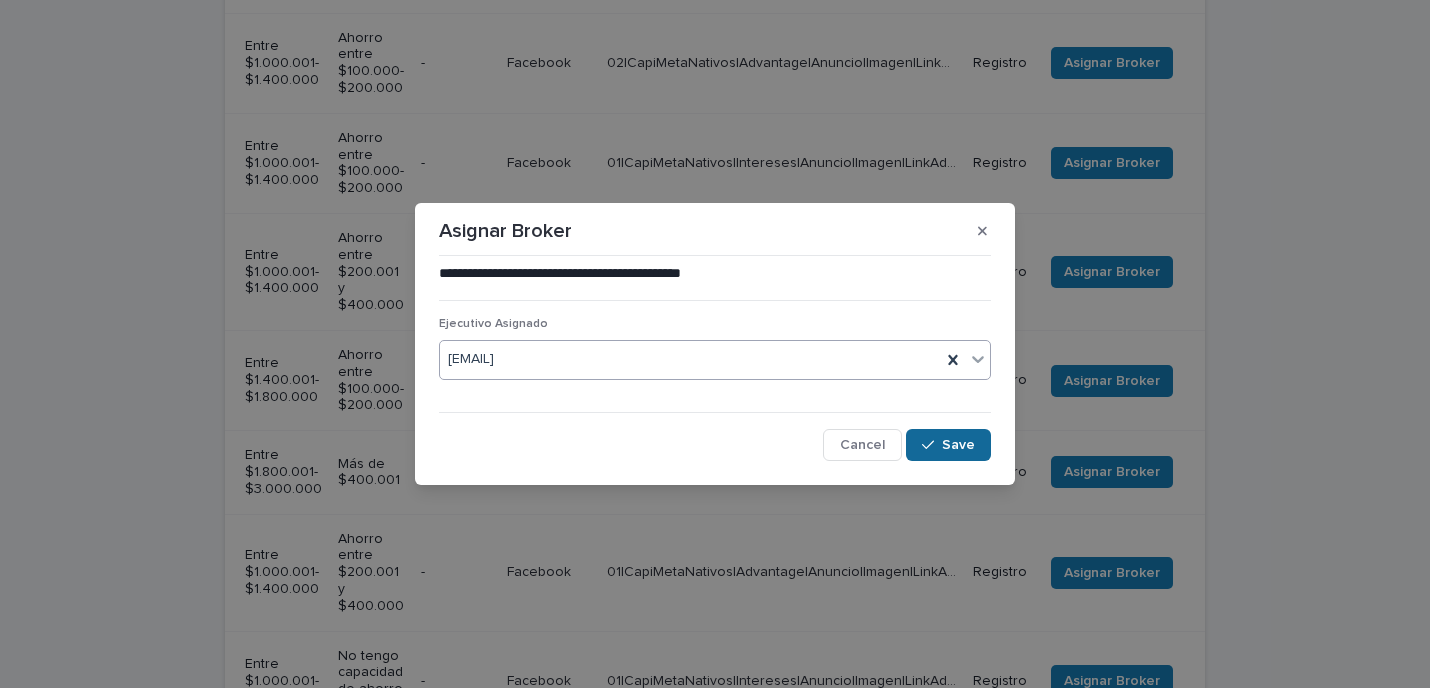 click on "Save" at bounding box center (958, 445) 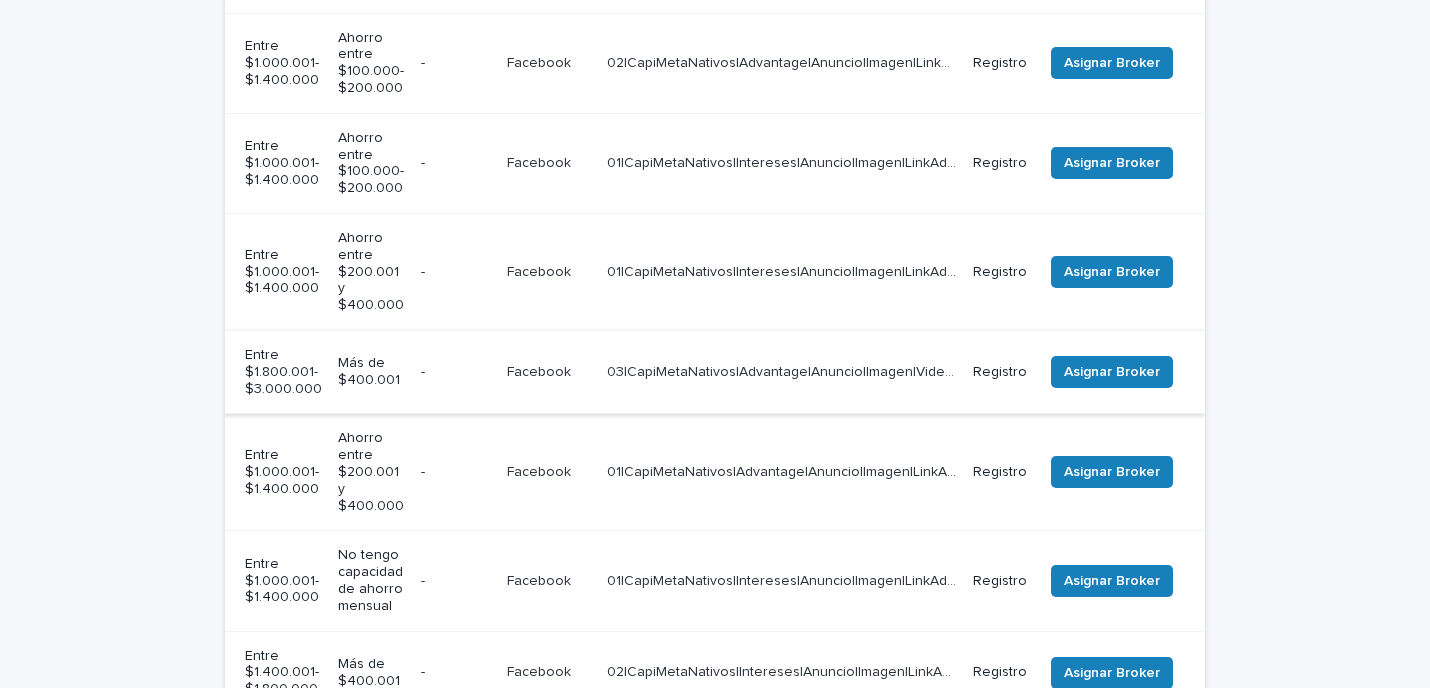scroll, scrollTop: 1248, scrollLeft: 0, axis: vertical 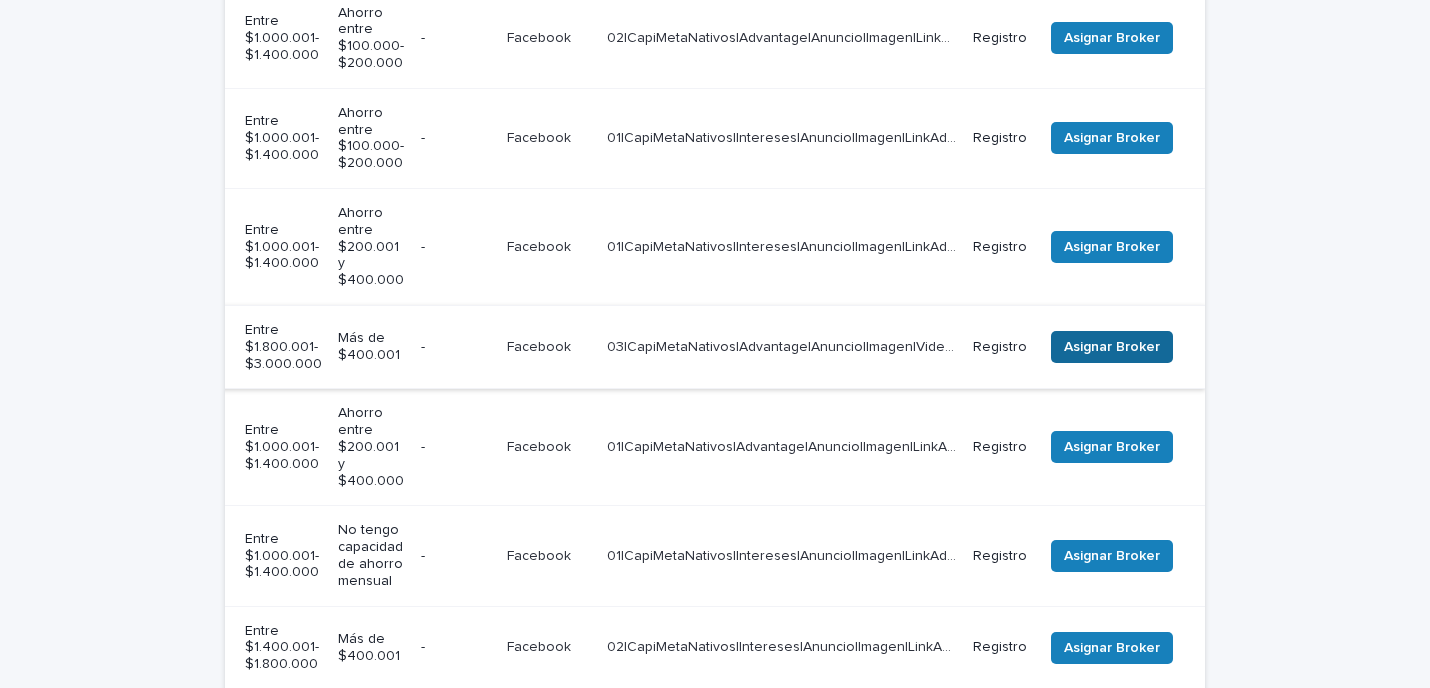 click on "Asignar Broker" at bounding box center [1112, 347] 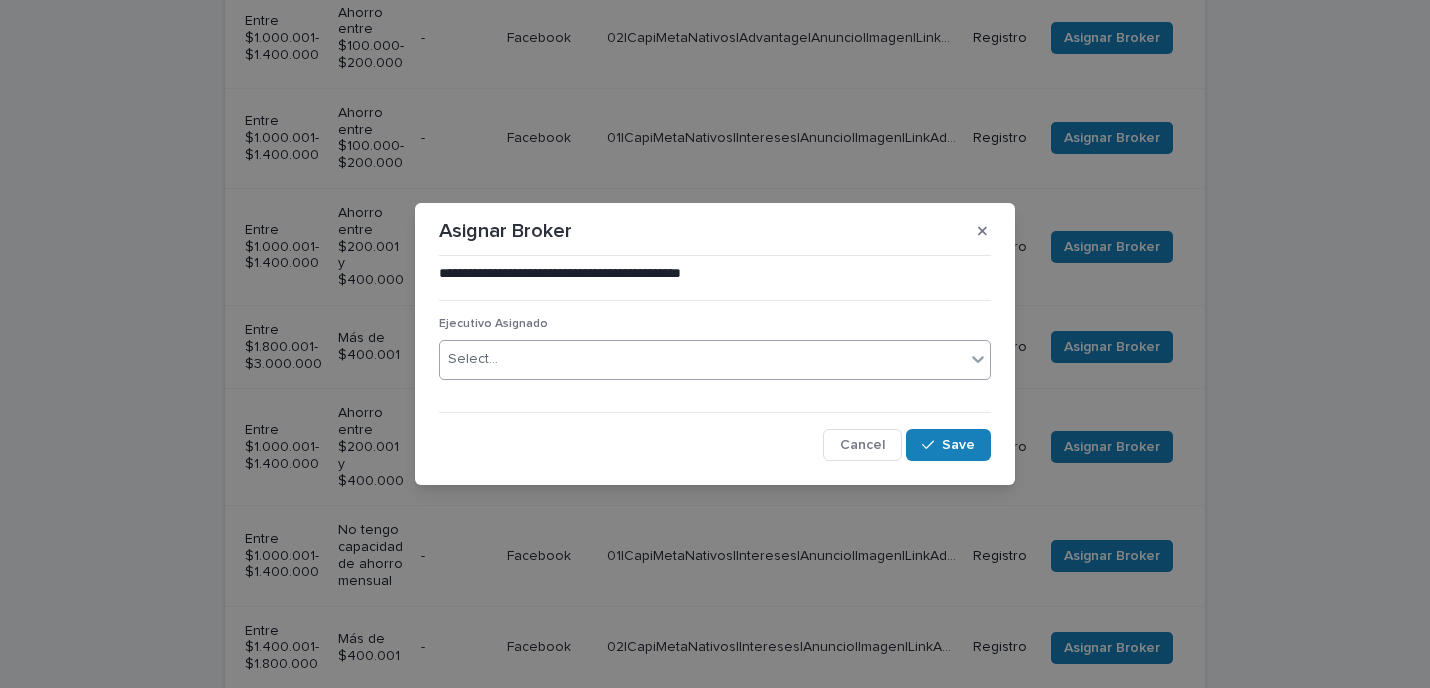 click on "Select..." at bounding box center [702, 359] 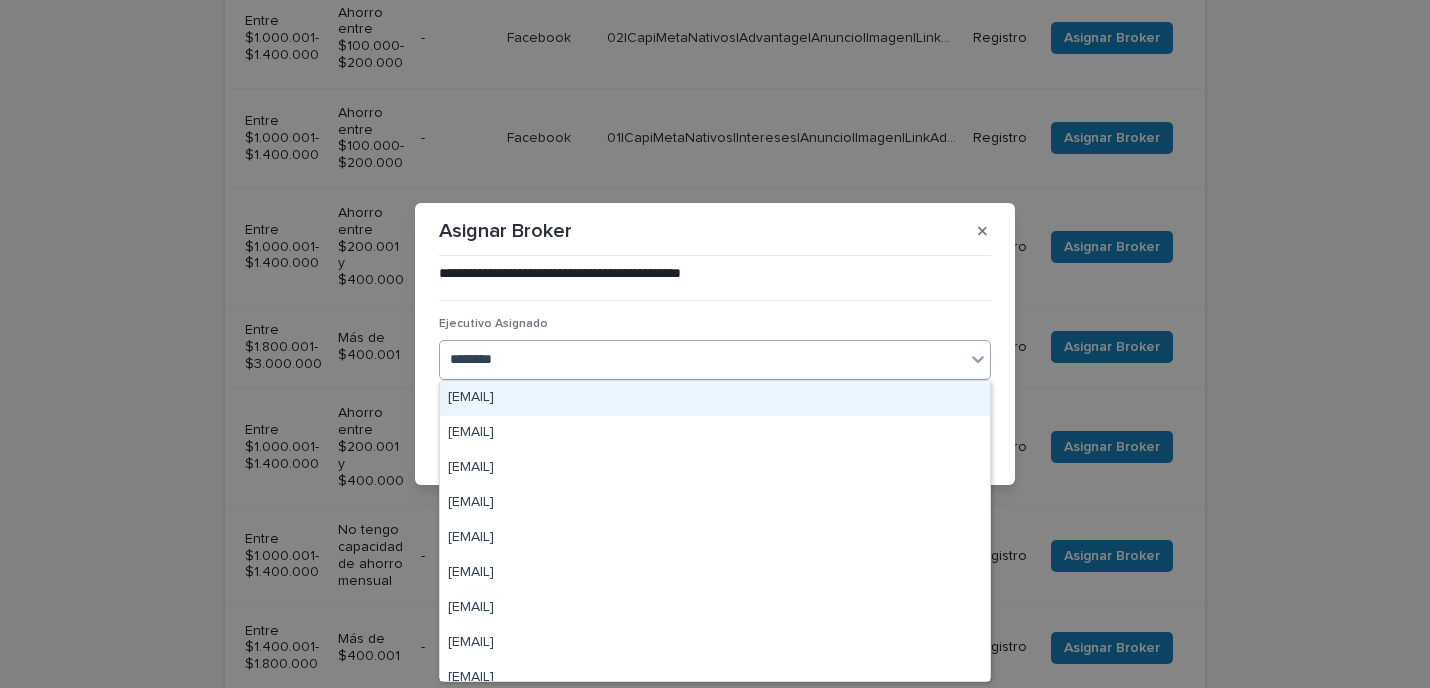 type on "*********" 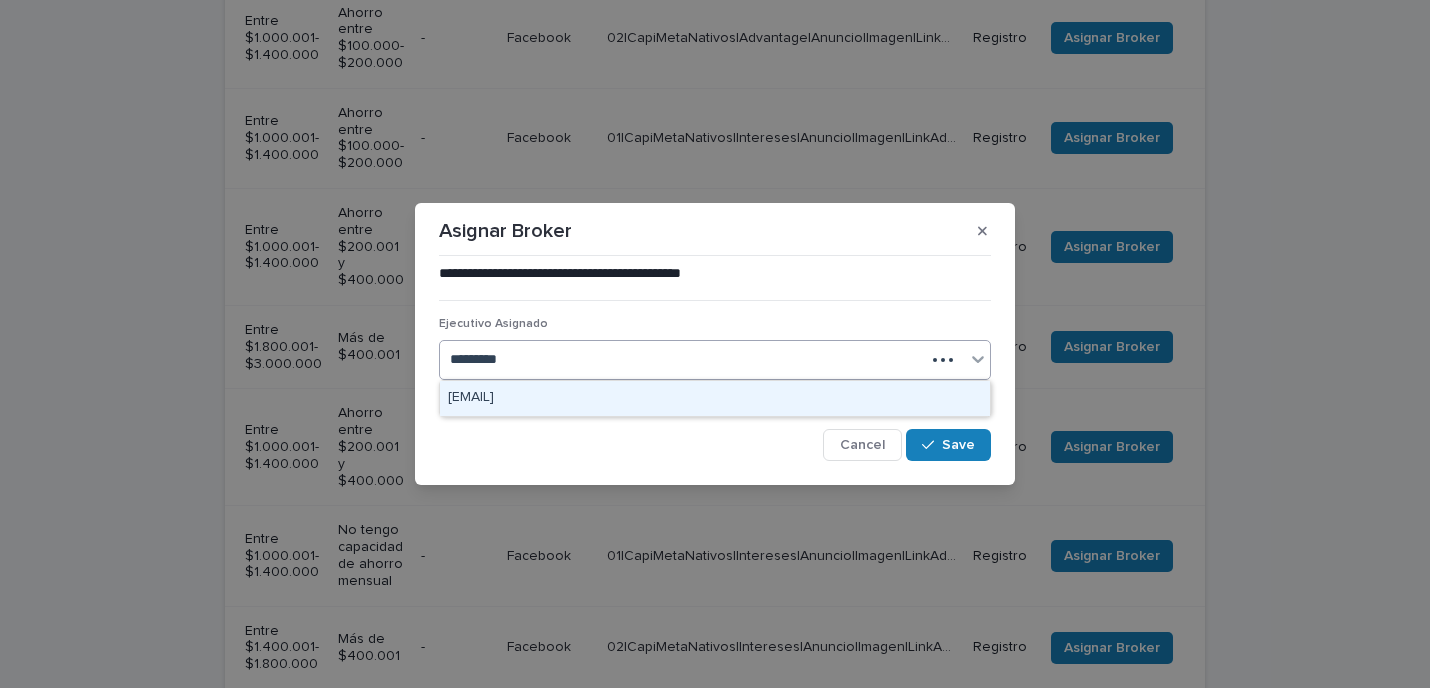 click on "[EMAIL]" at bounding box center [715, 398] 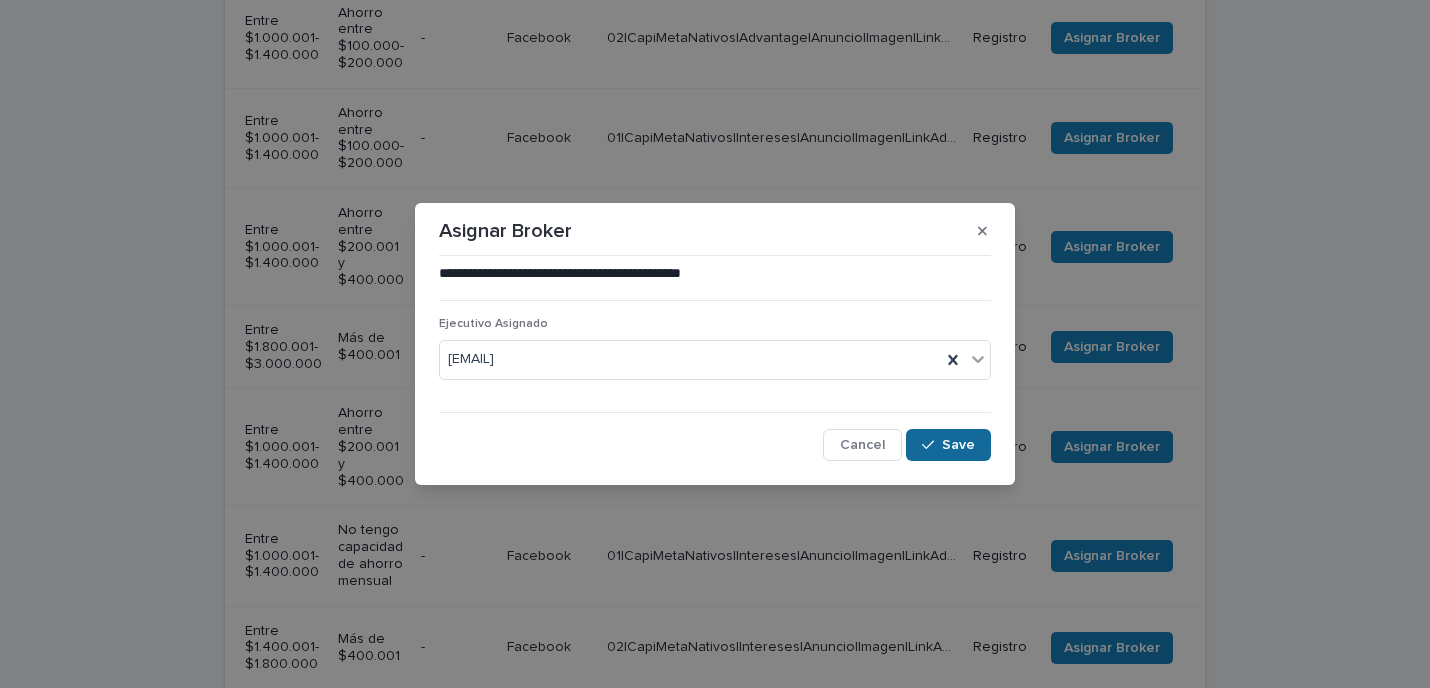 click 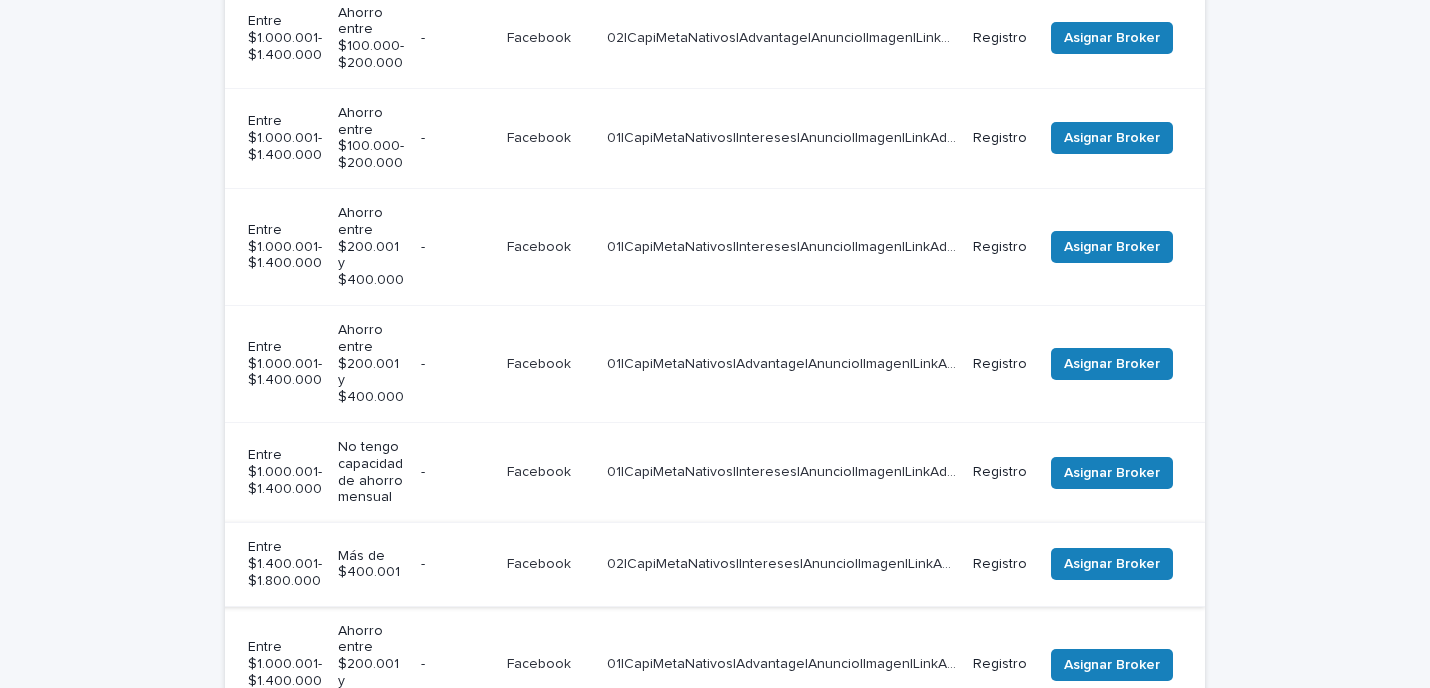 scroll, scrollTop: 0, scrollLeft: 597, axis: horizontal 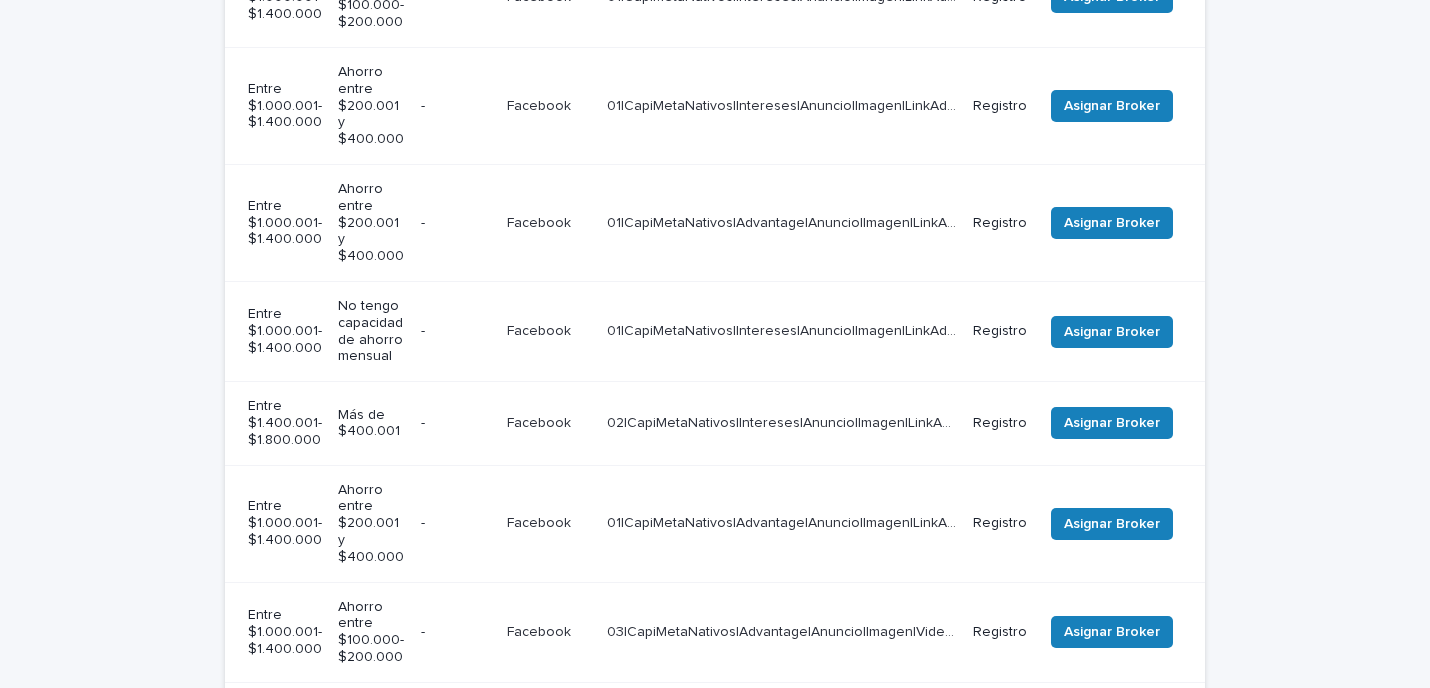 click on "Asignar Broker" at bounding box center [1120, 523] 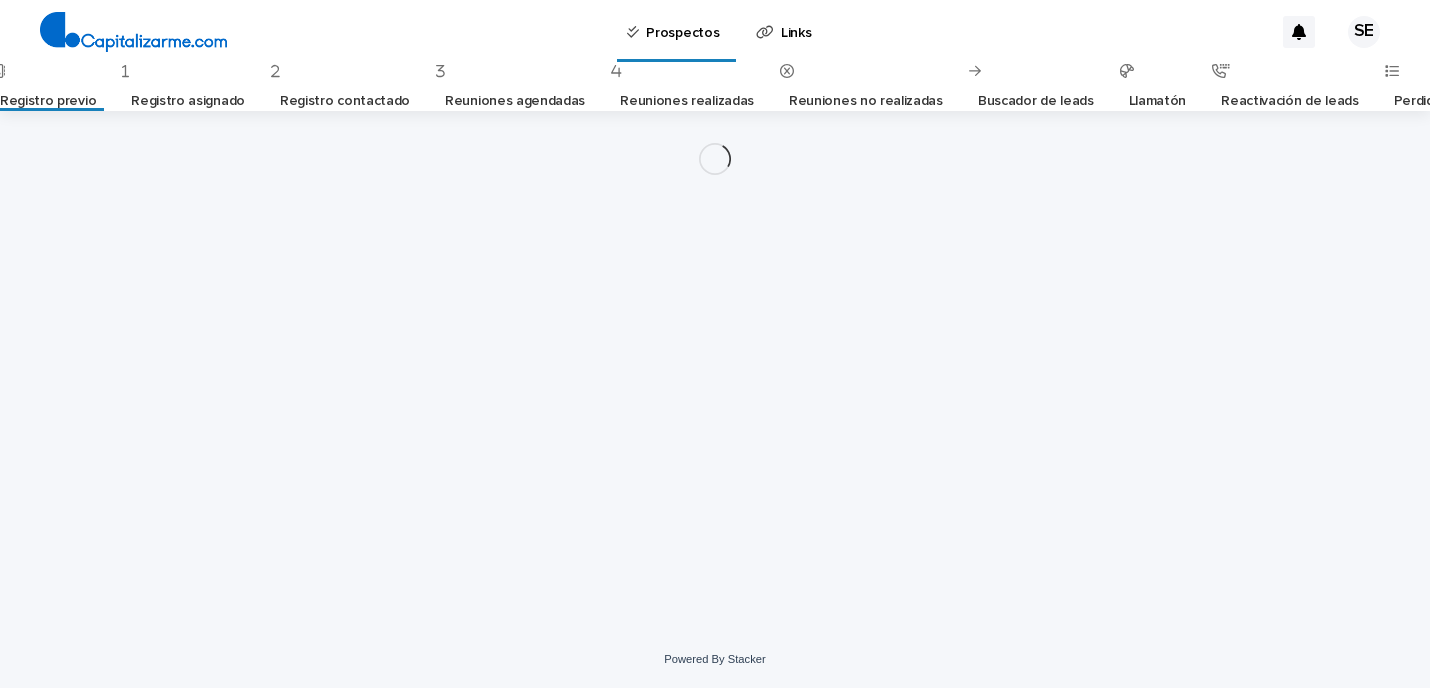 scroll, scrollTop: 0, scrollLeft: 0, axis: both 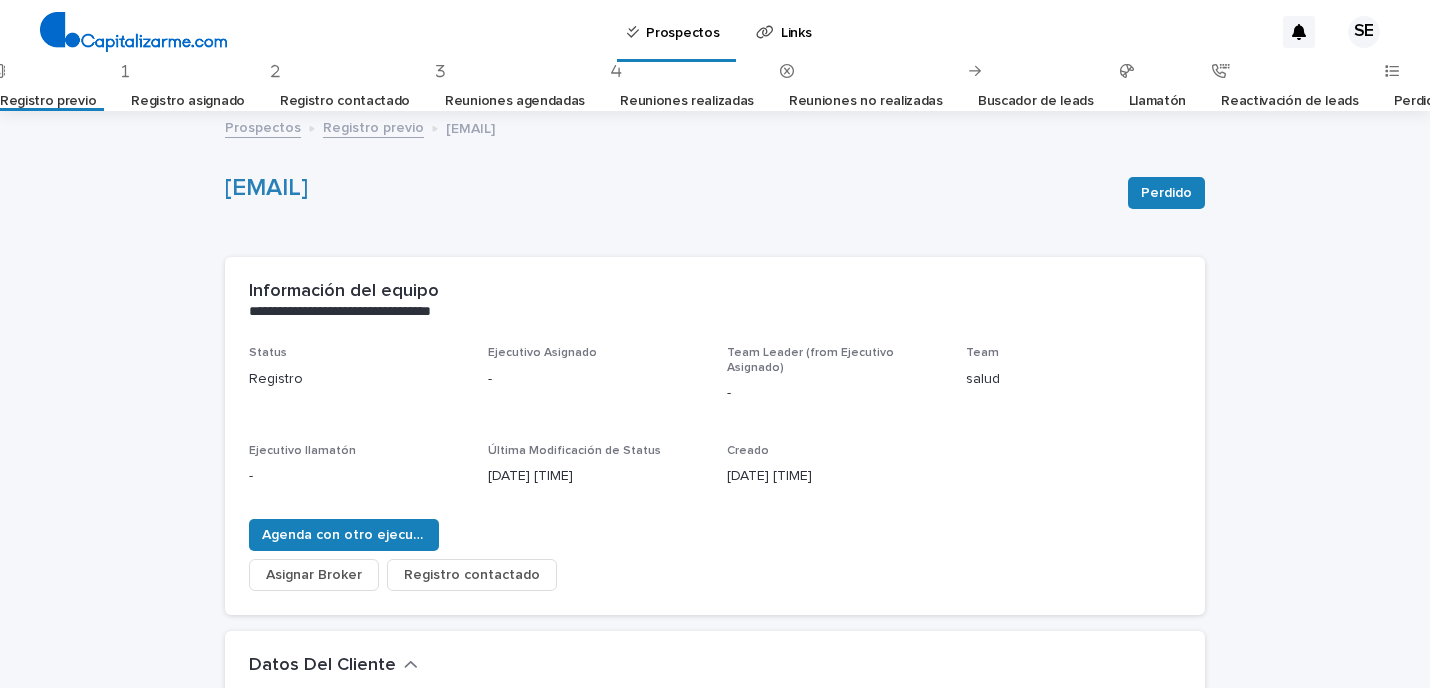 click on "Registro previo" at bounding box center [48, 101] 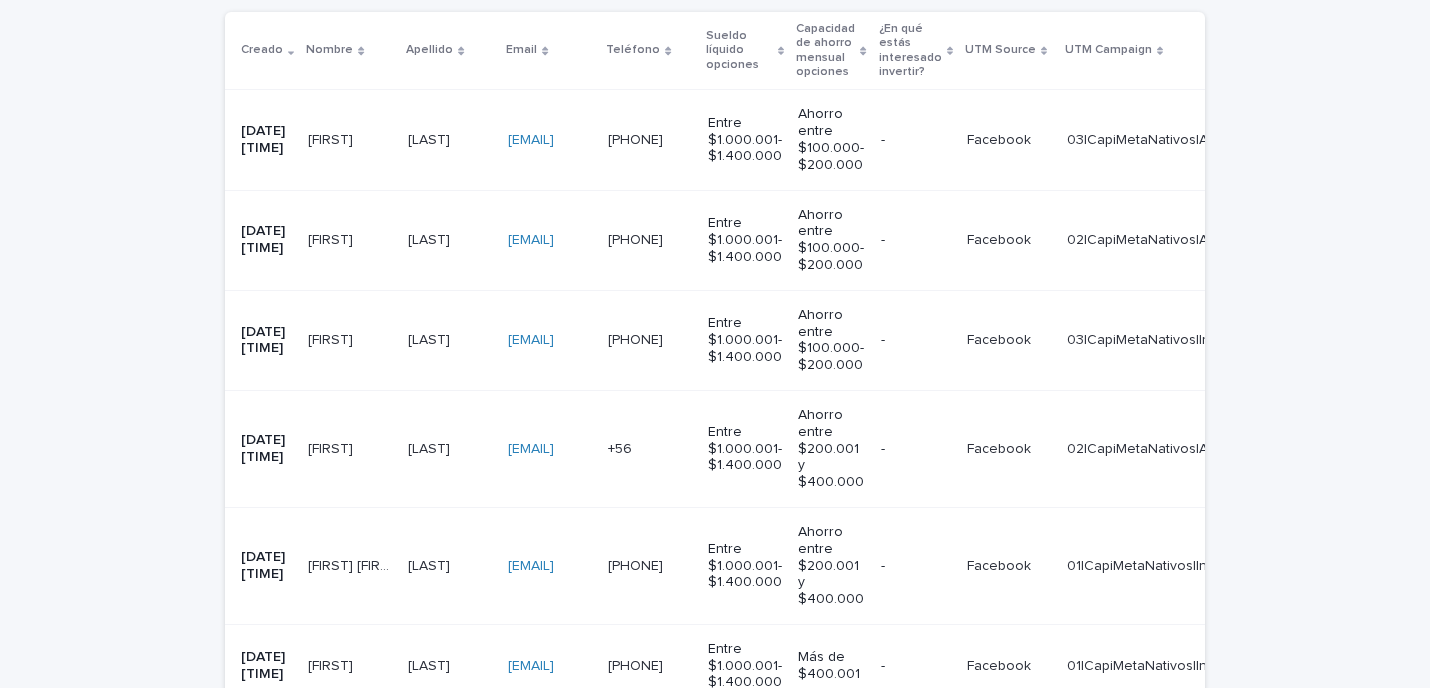 scroll, scrollTop: 1110, scrollLeft: 0, axis: vertical 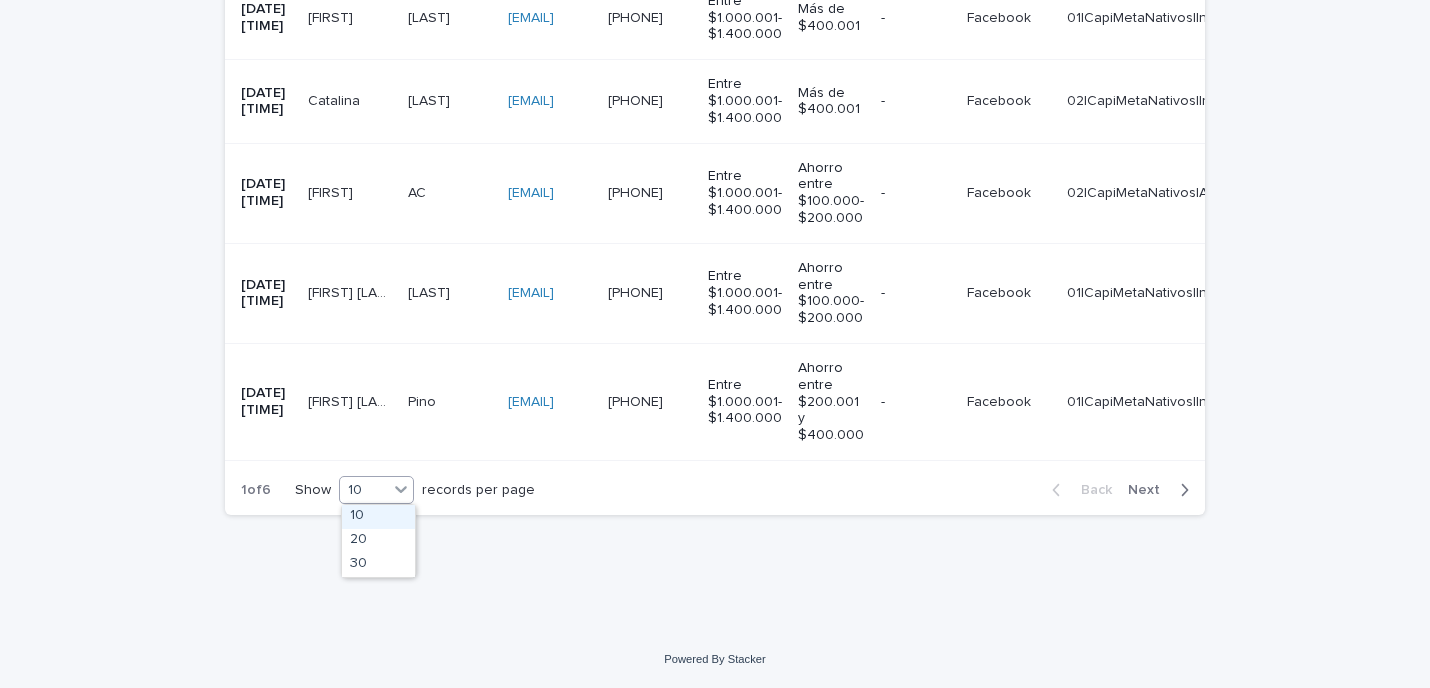 click 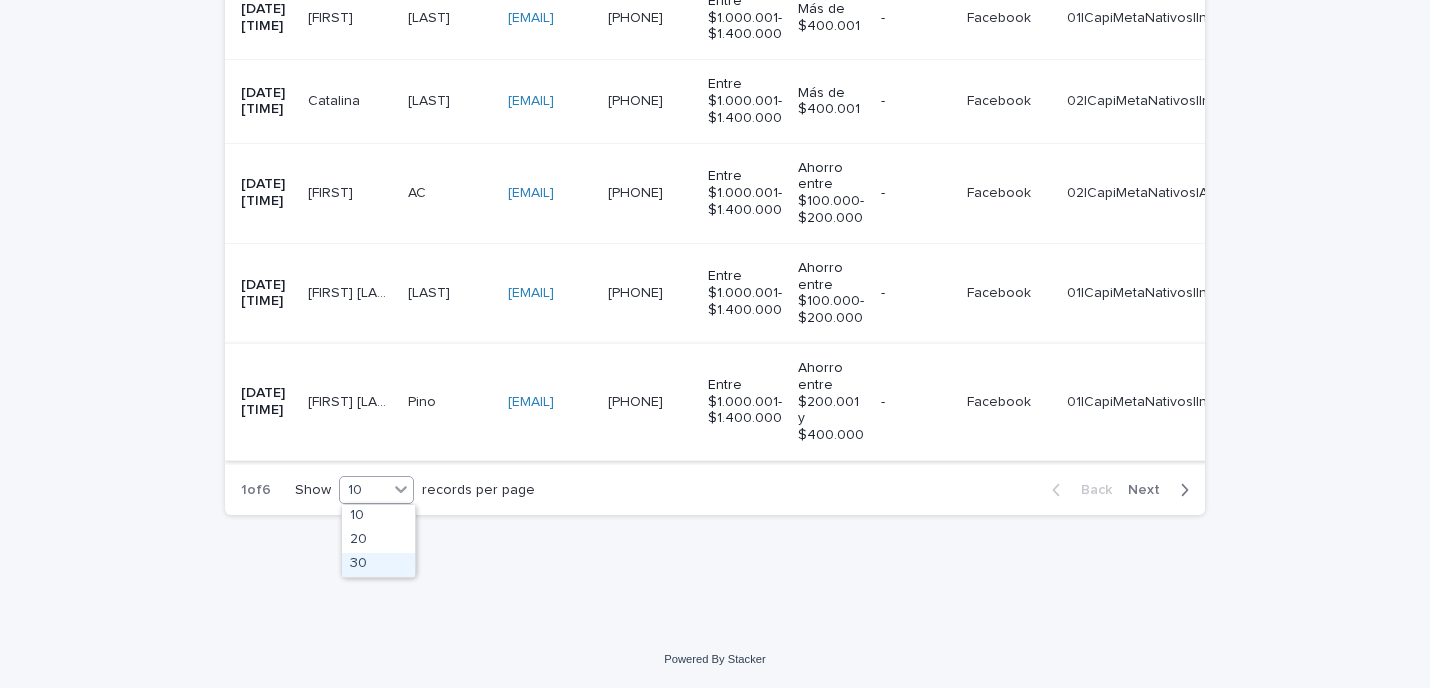 click on "30" at bounding box center [378, 565] 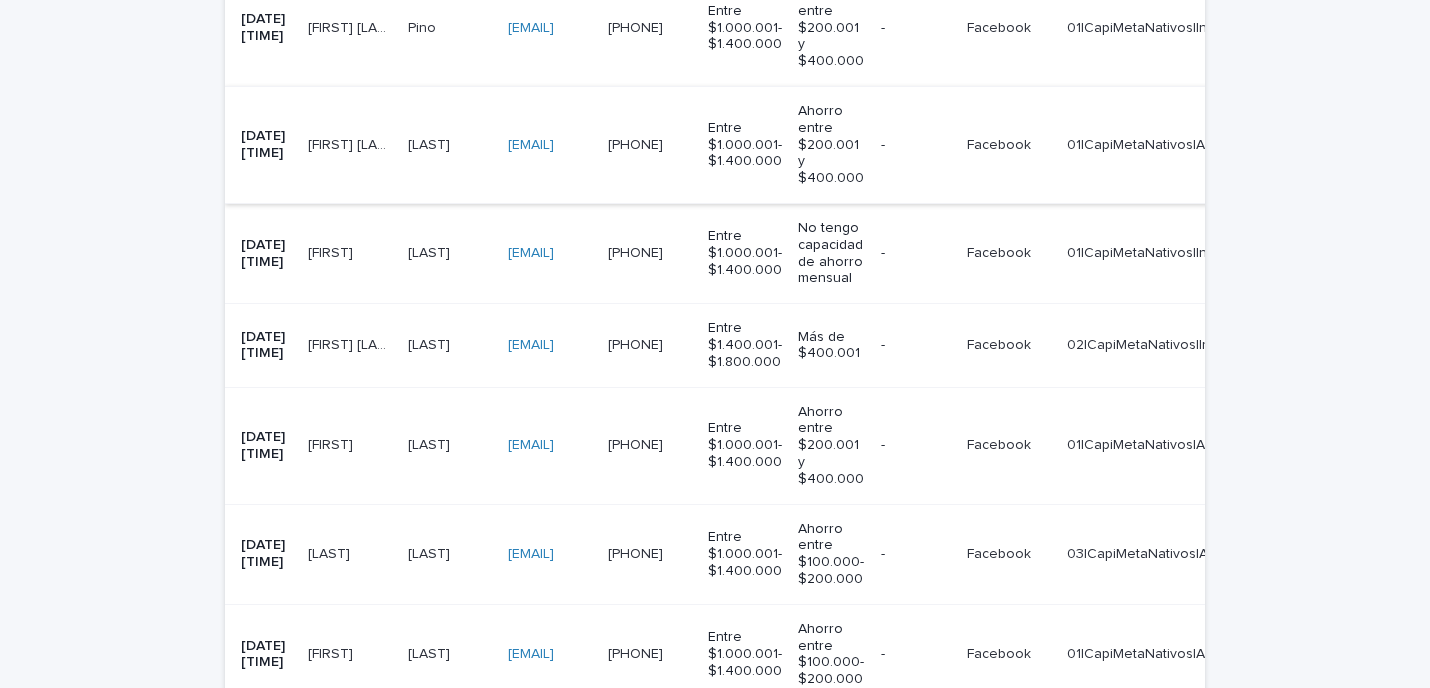 scroll, scrollTop: 1465, scrollLeft: 0, axis: vertical 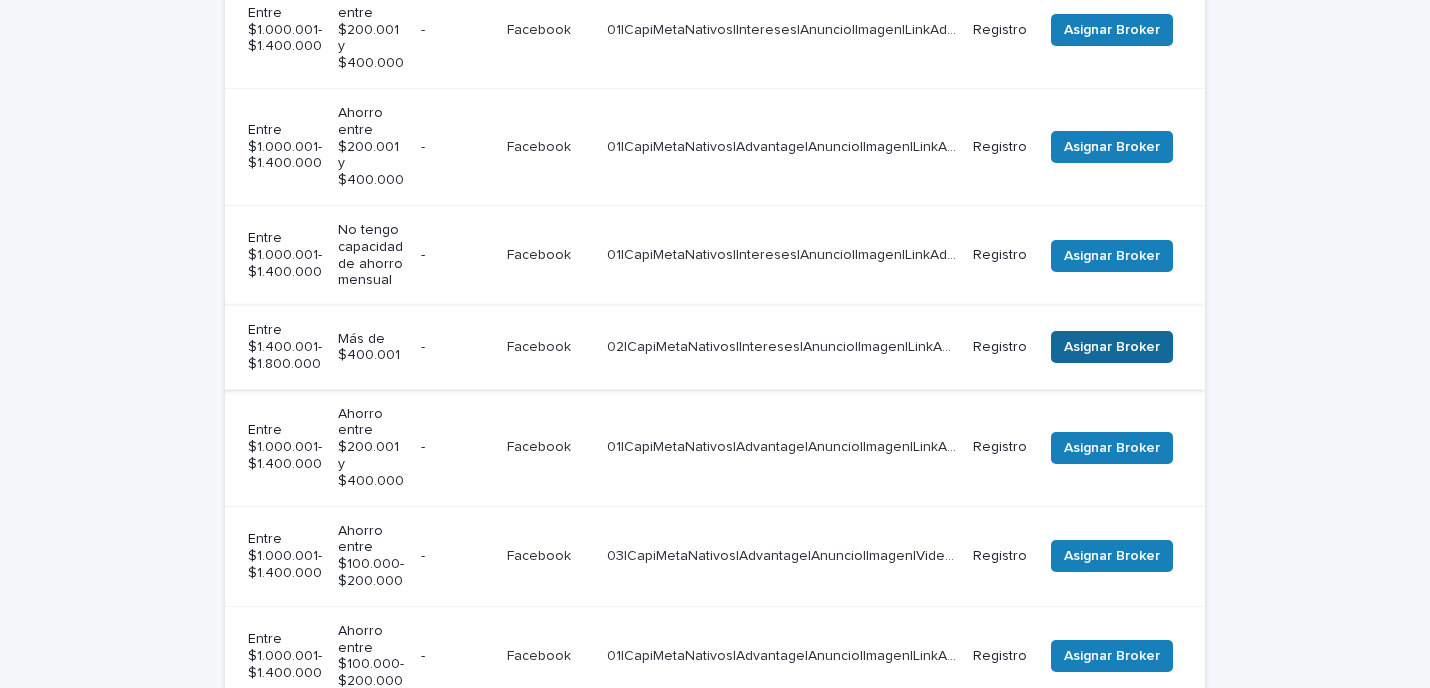 click on "Asignar Broker" at bounding box center [1112, 347] 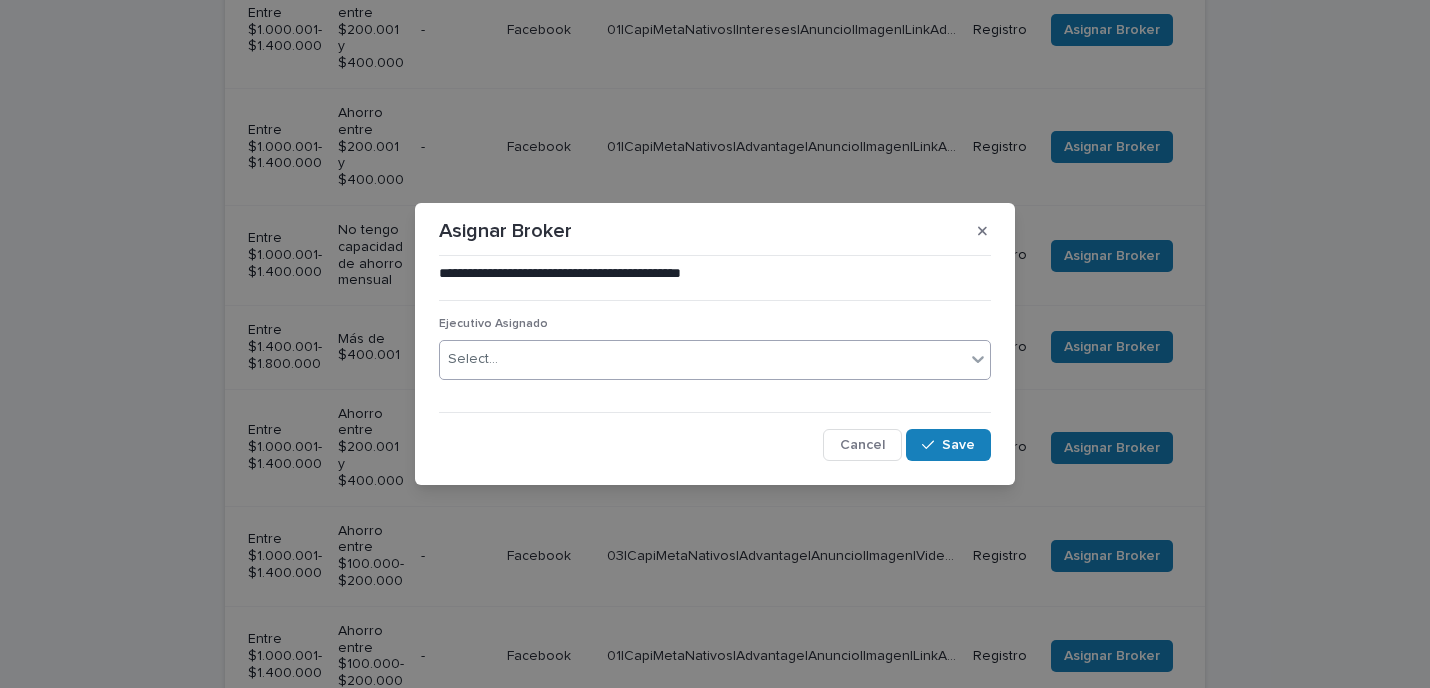 type 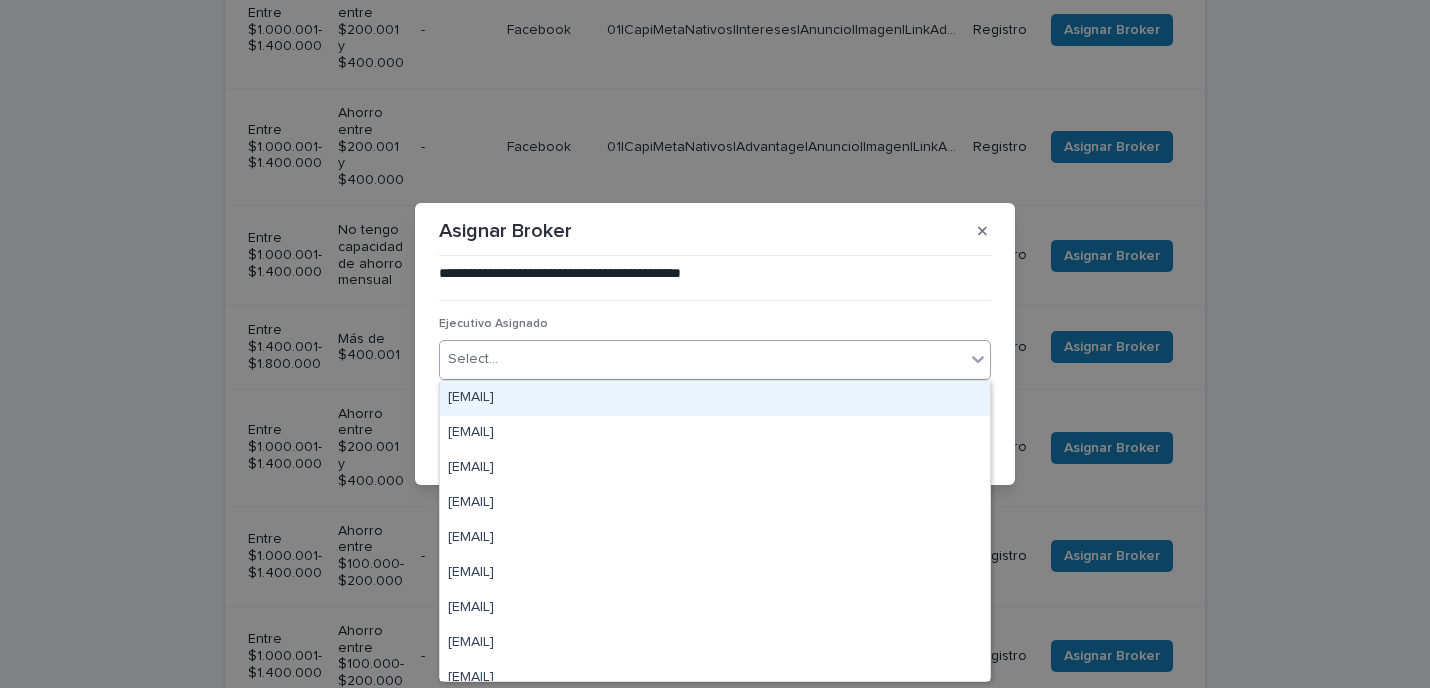 click on "Select..." at bounding box center (702, 359) 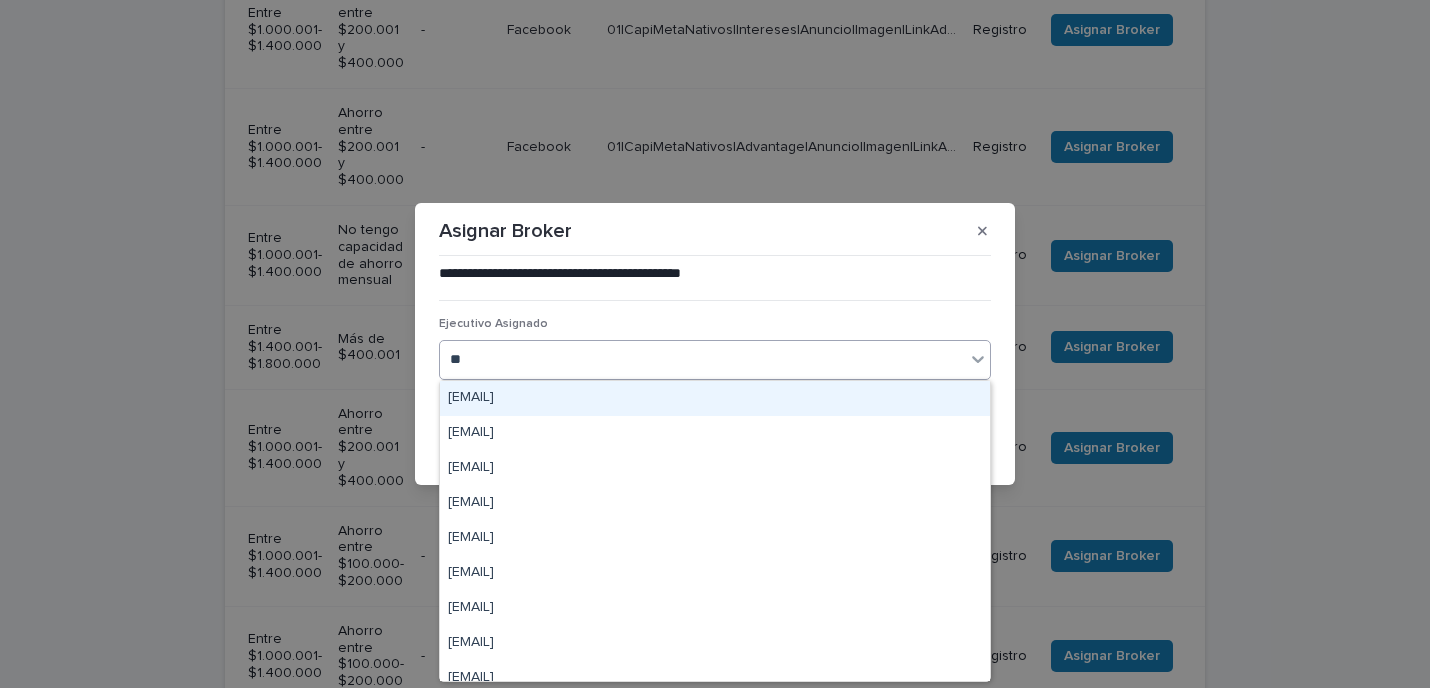 type on "***" 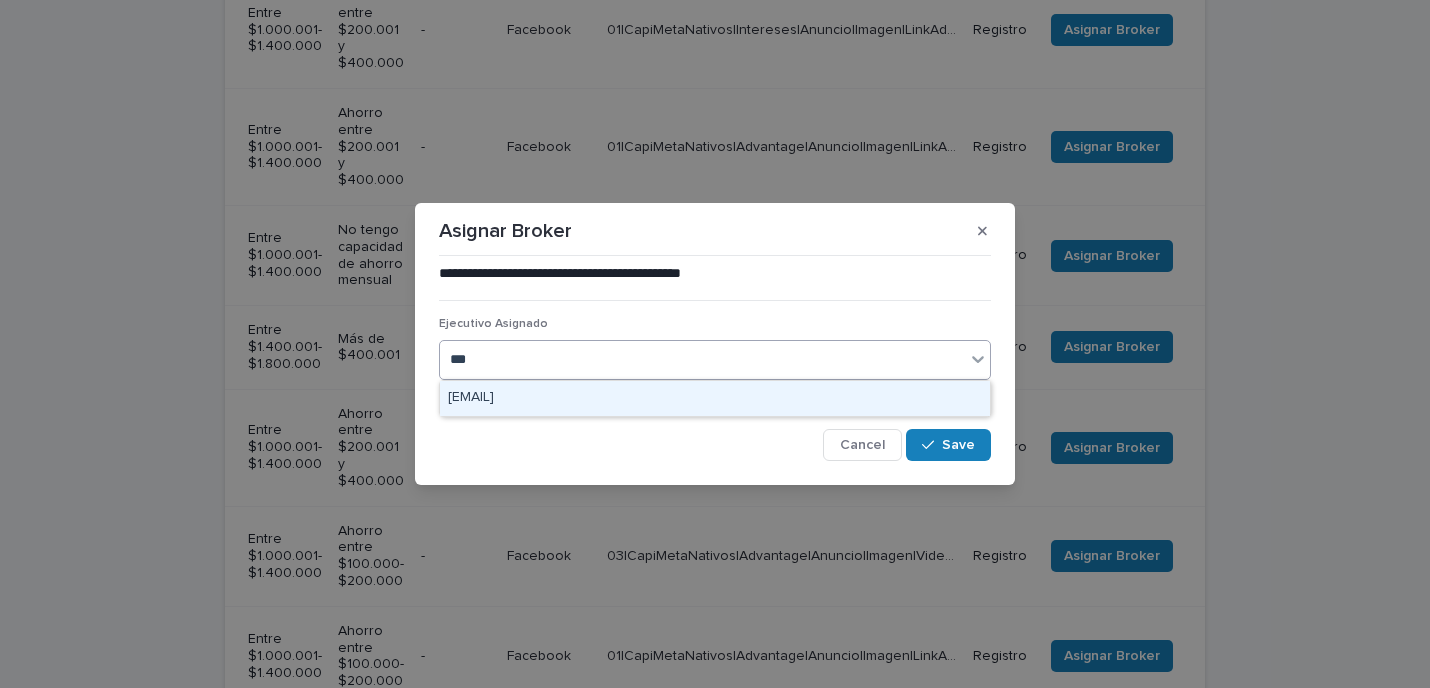 click on "[EMAIL]" at bounding box center (715, 398) 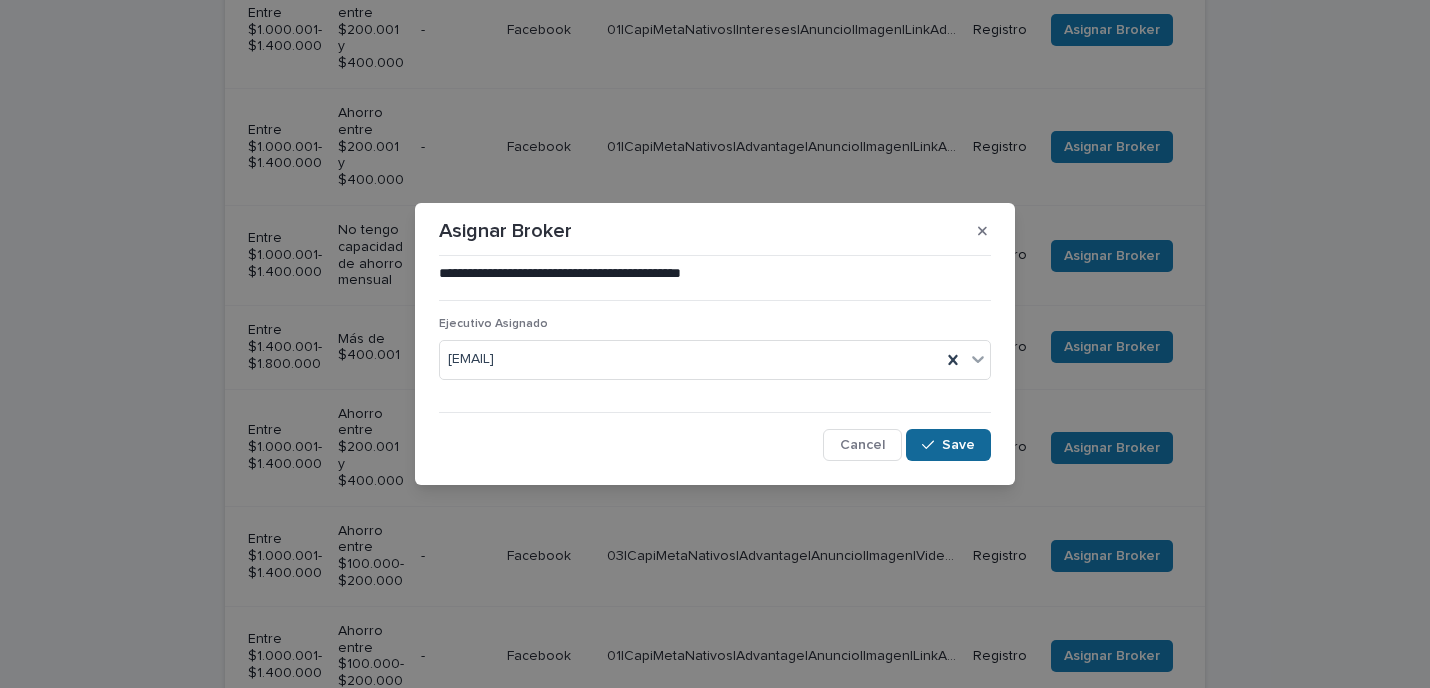 click on "Save" at bounding box center (958, 445) 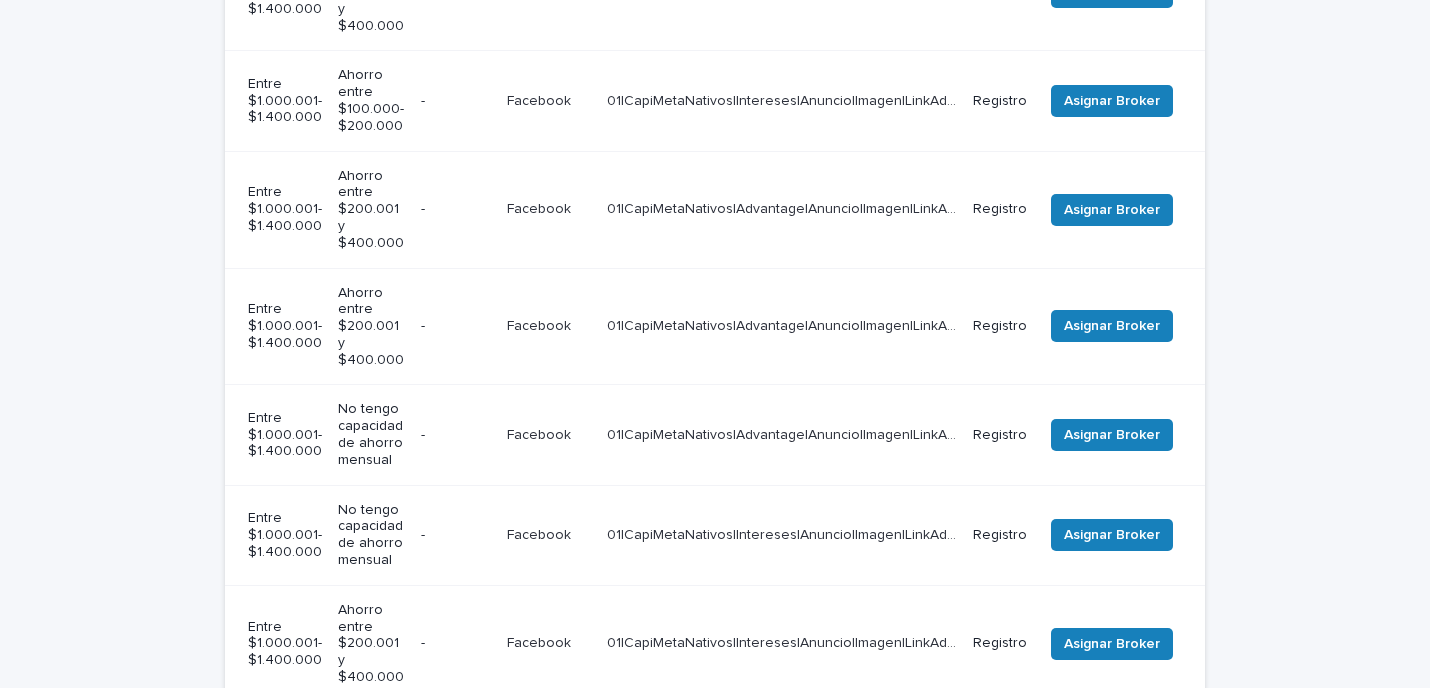 scroll, scrollTop: 3114, scrollLeft: 0, axis: vertical 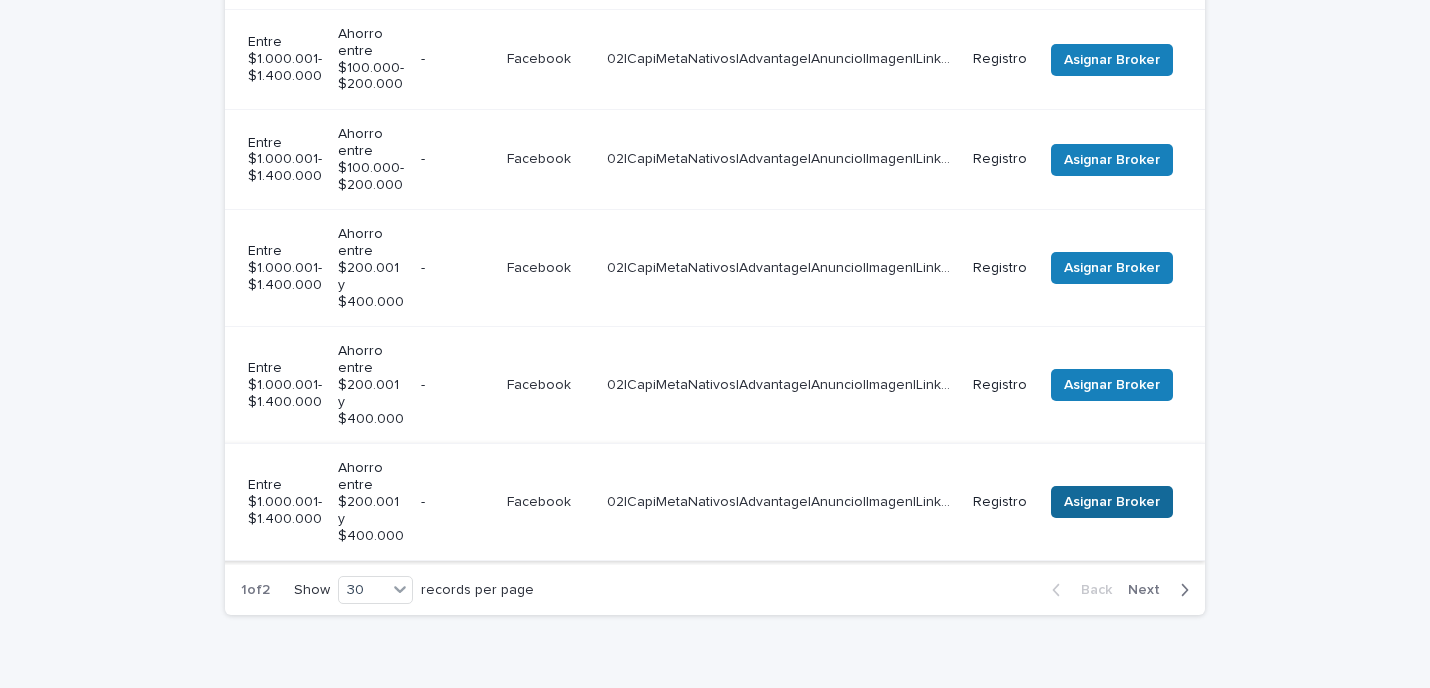 click on "Asignar Broker" at bounding box center [1112, 502] 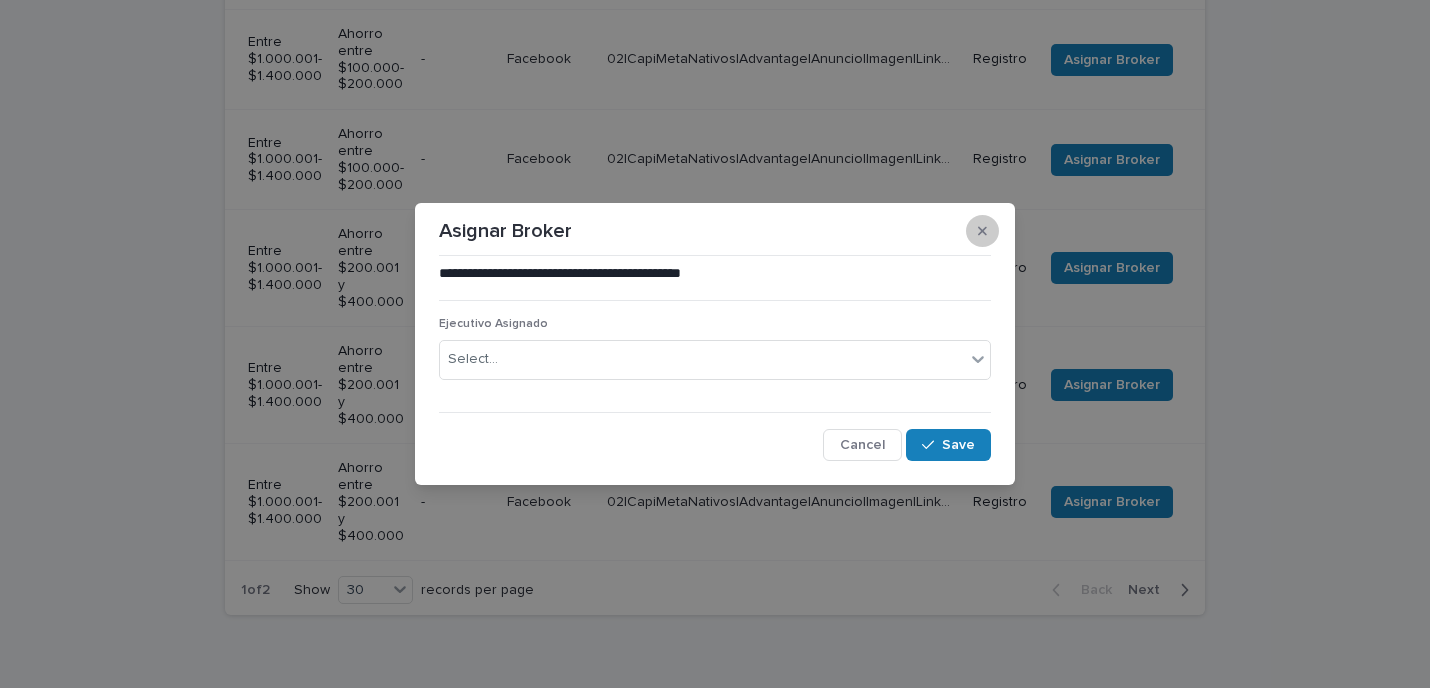 click 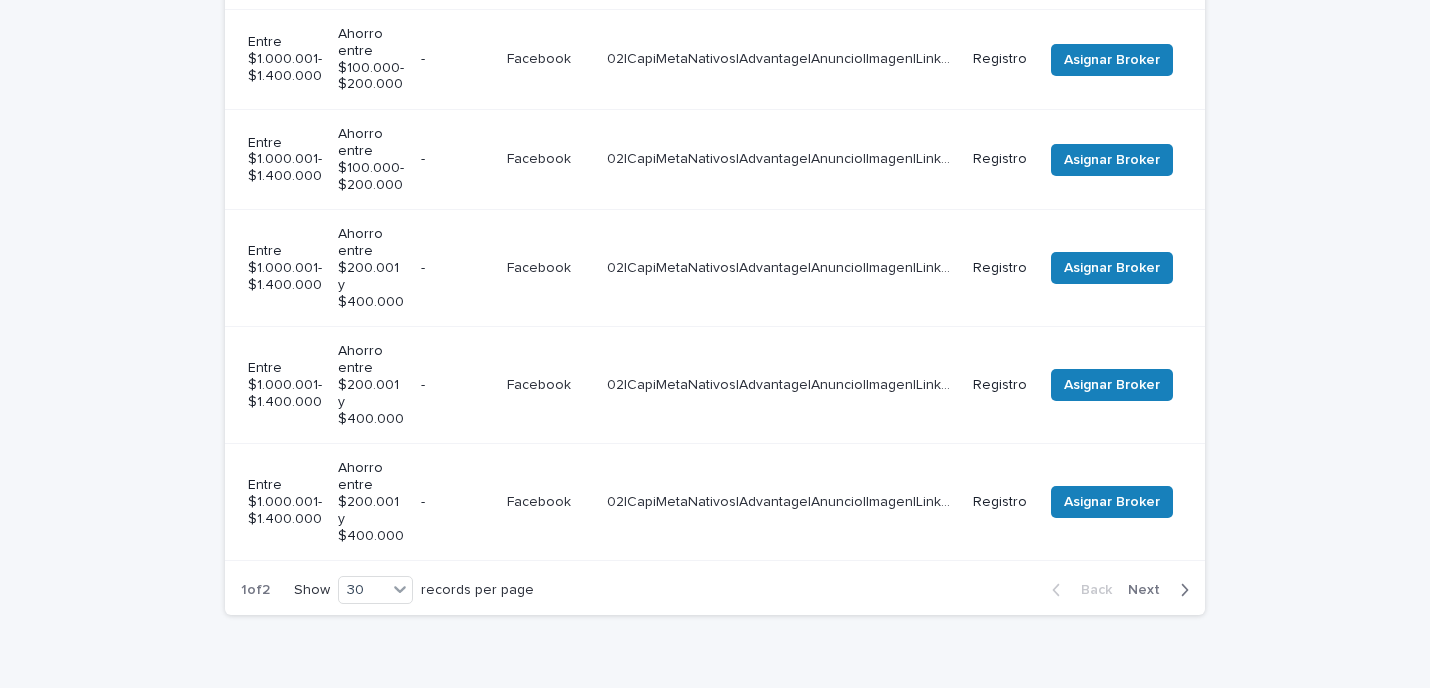 click on "Next" at bounding box center (1150, 590) 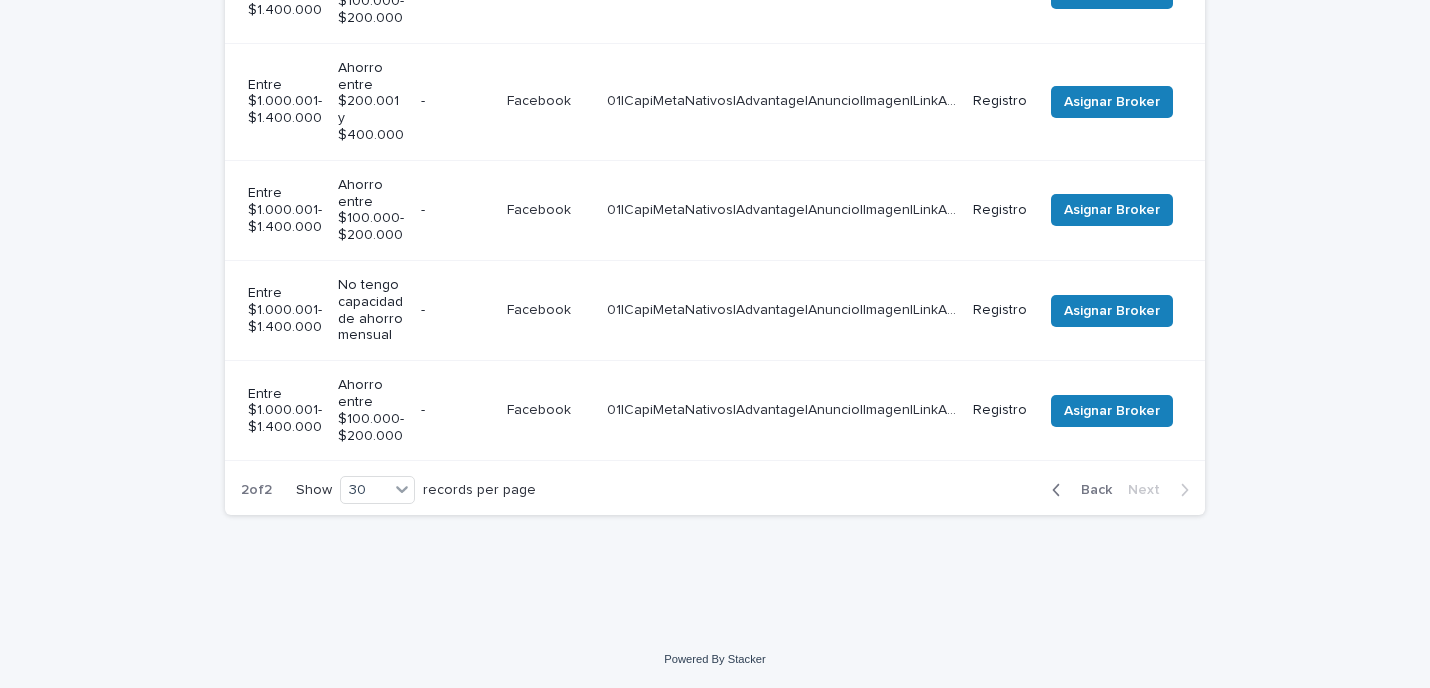 scroll, scrollTop: 0, scrollLeft: 268, axis: horizontal 